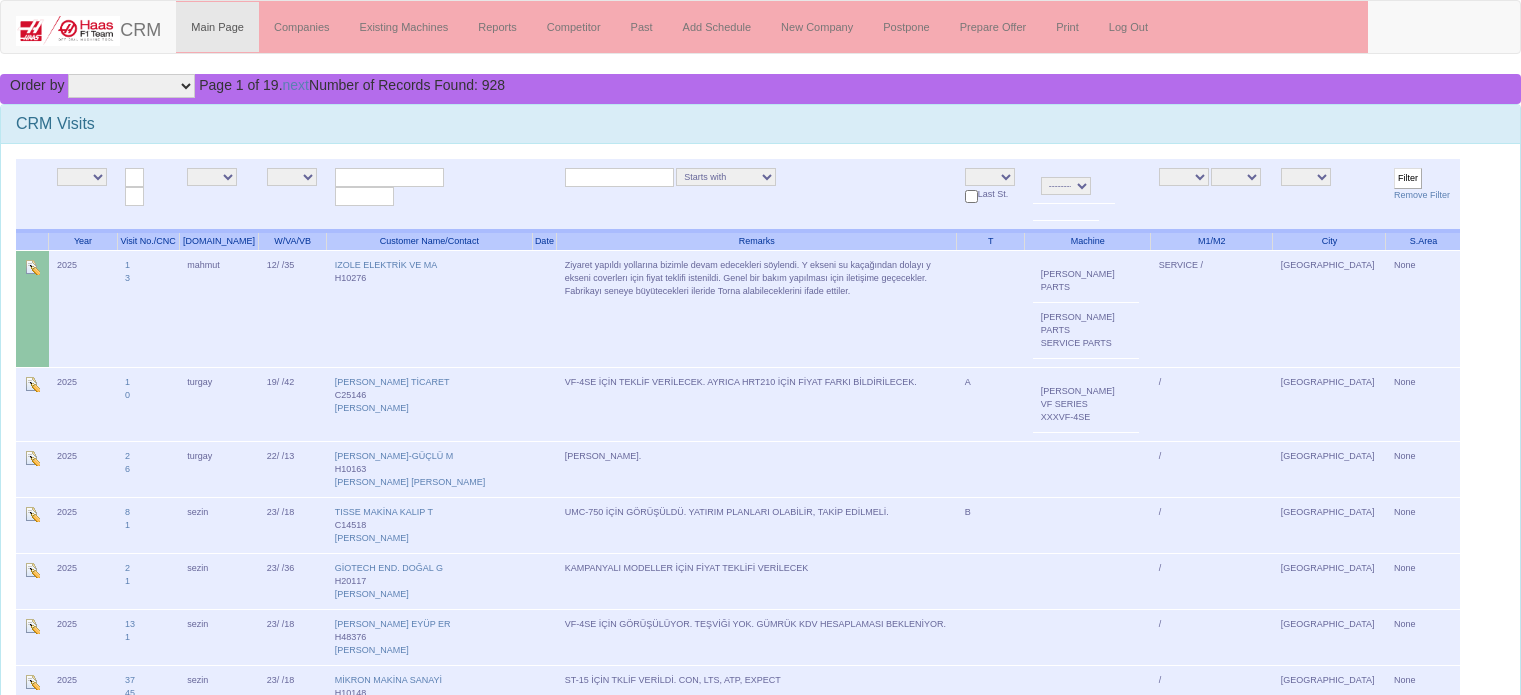 scroll, scrollTop: 0, scrollLeft: 0, axis: both 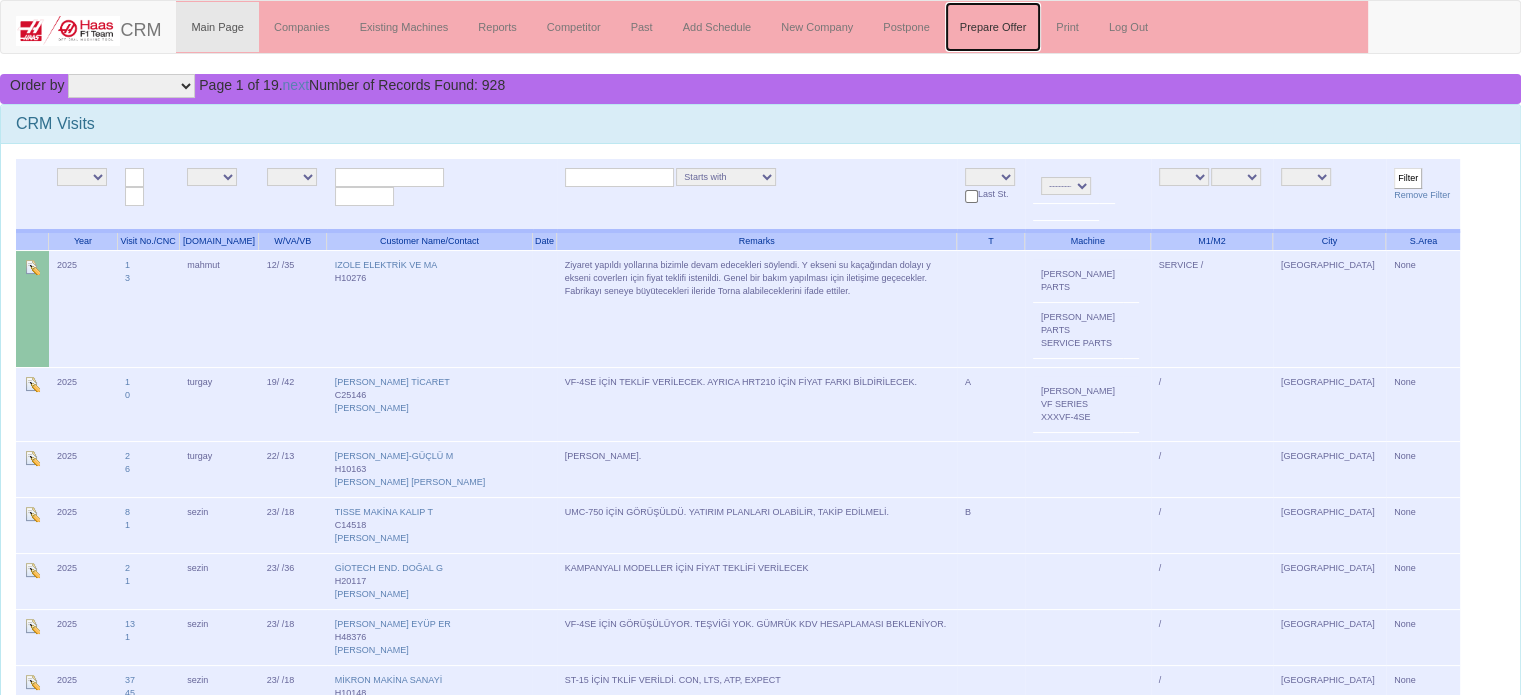 click on "Prepare Offer" at bounding box center (993, 27) 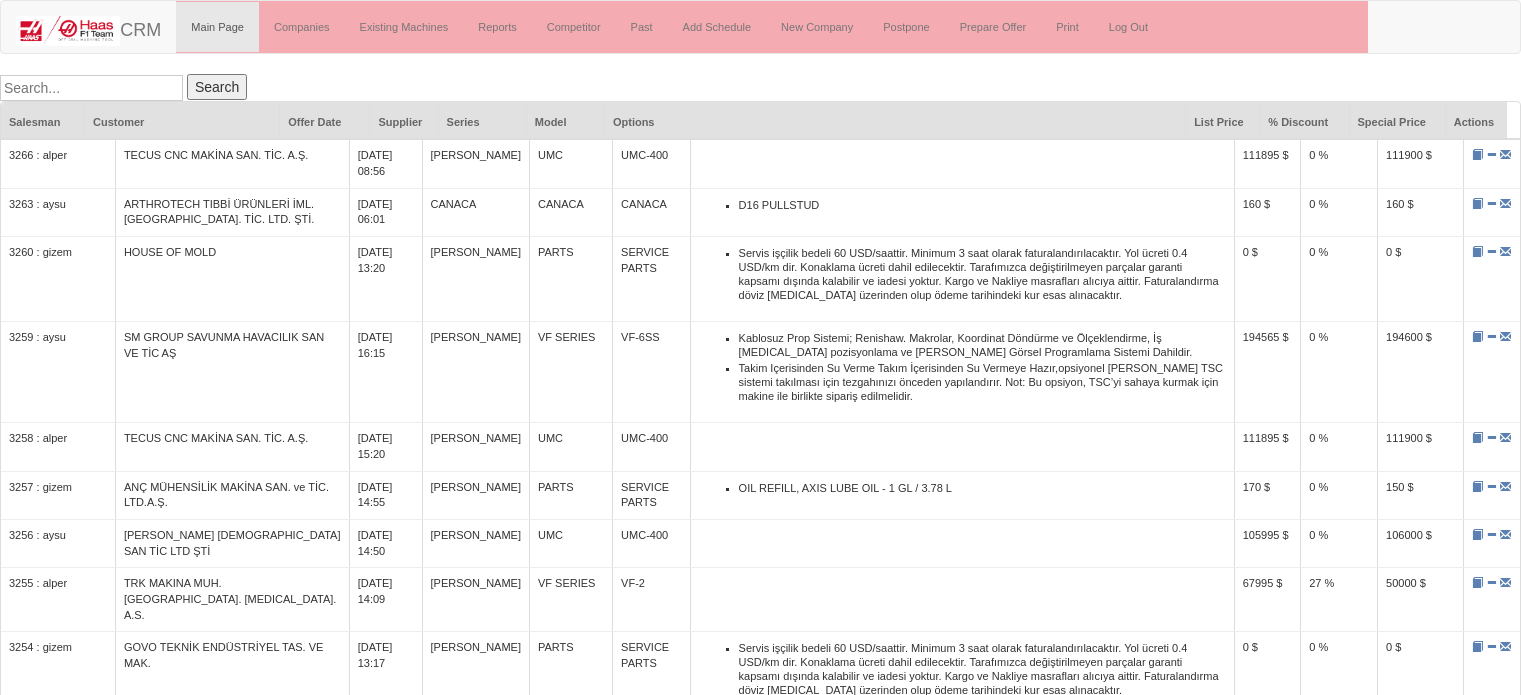scroll, scrollTop: 0, scrollLeft: 0, axis: both 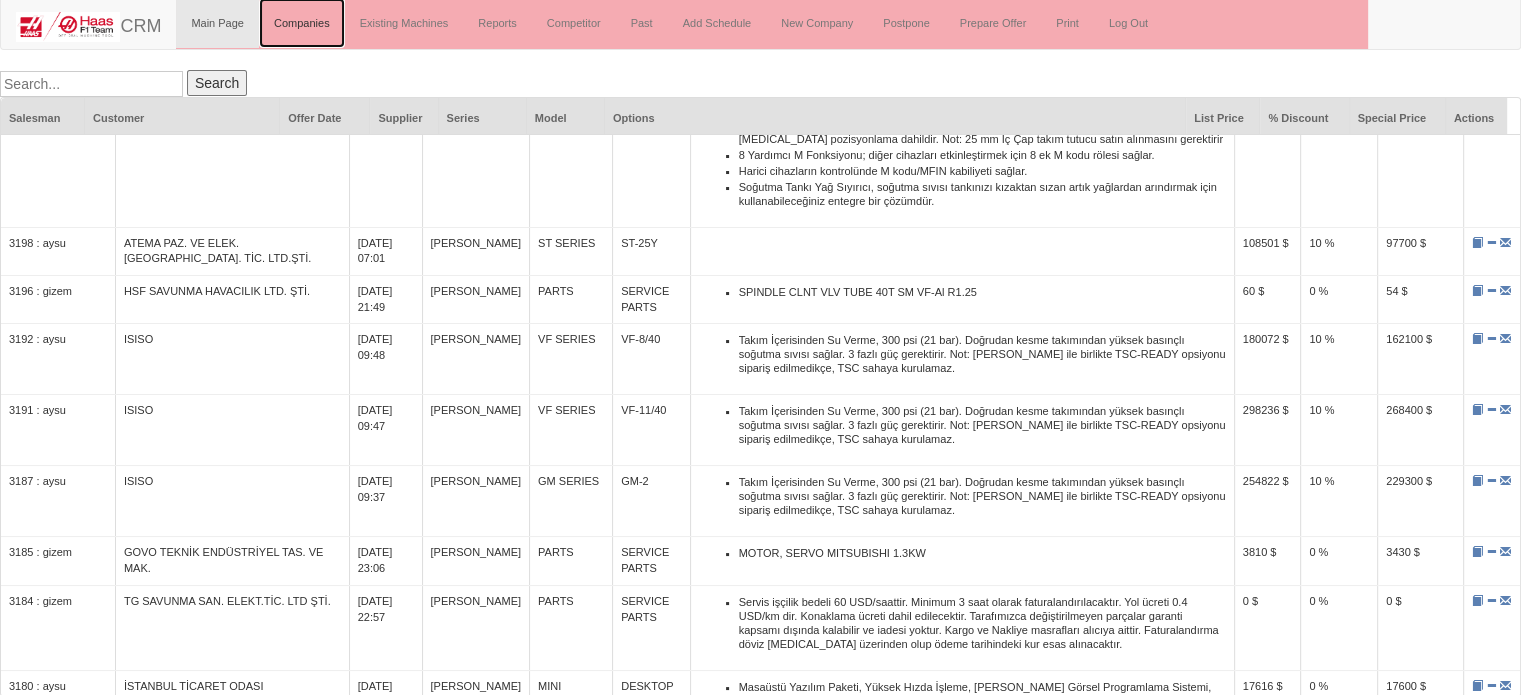 click on "Companies" at bounding box center (302, 23) 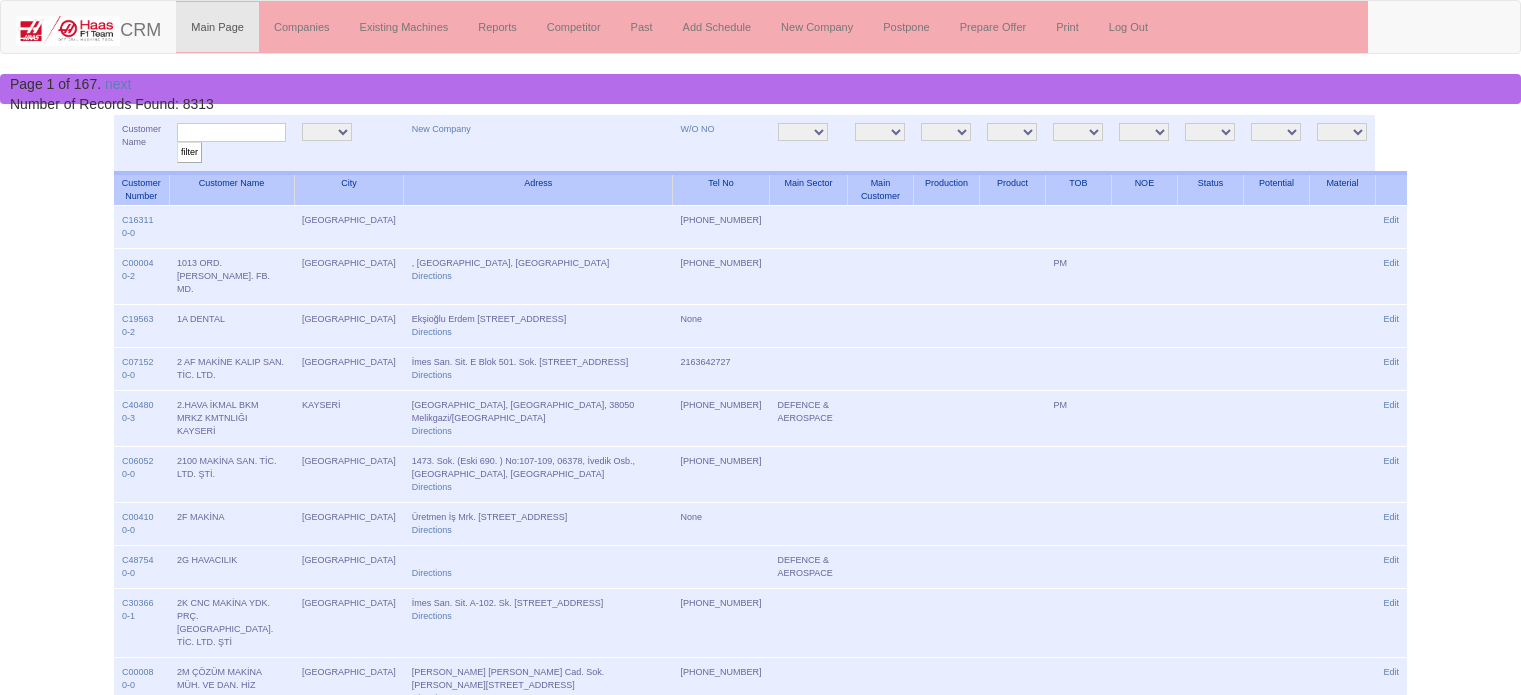 scroll, scrollTop: 0, scrollLeft: 0, axis: both 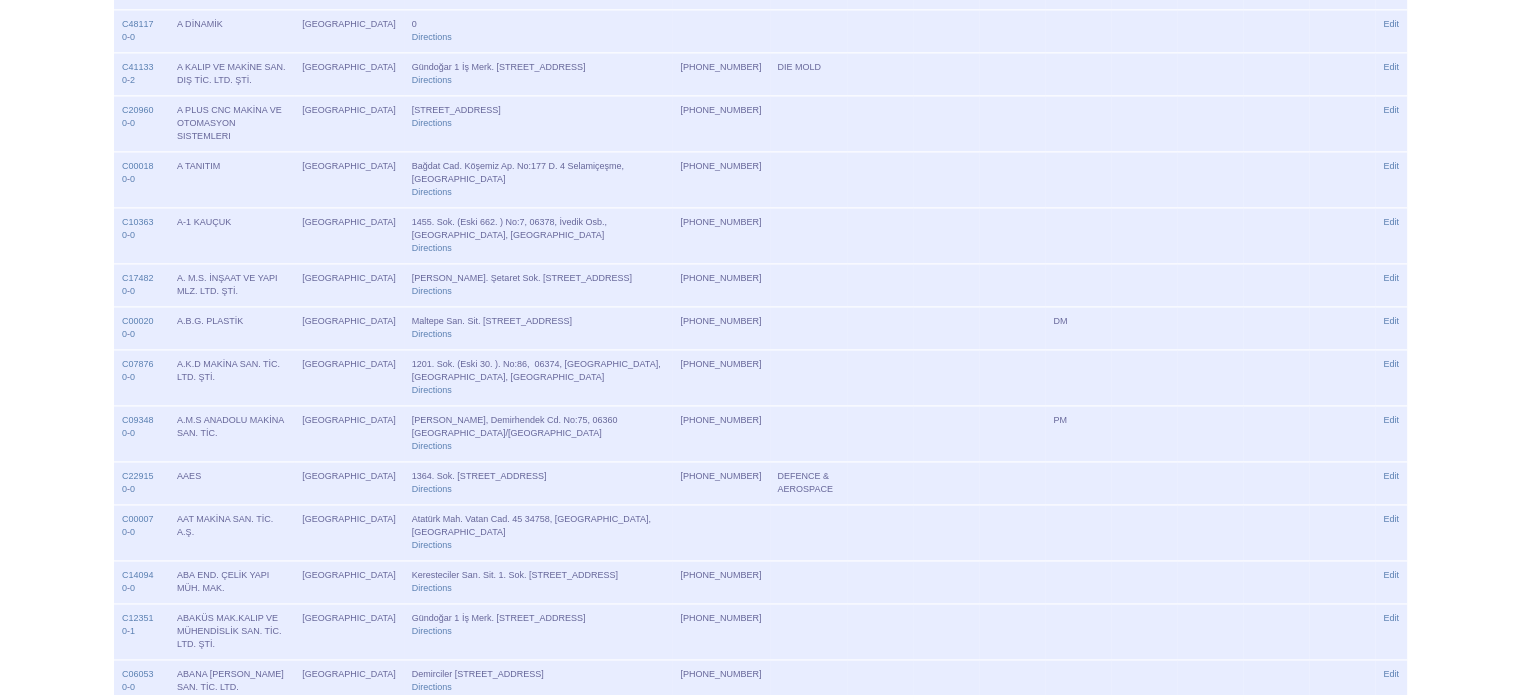 click on "next" at bounding box center (118, 713) 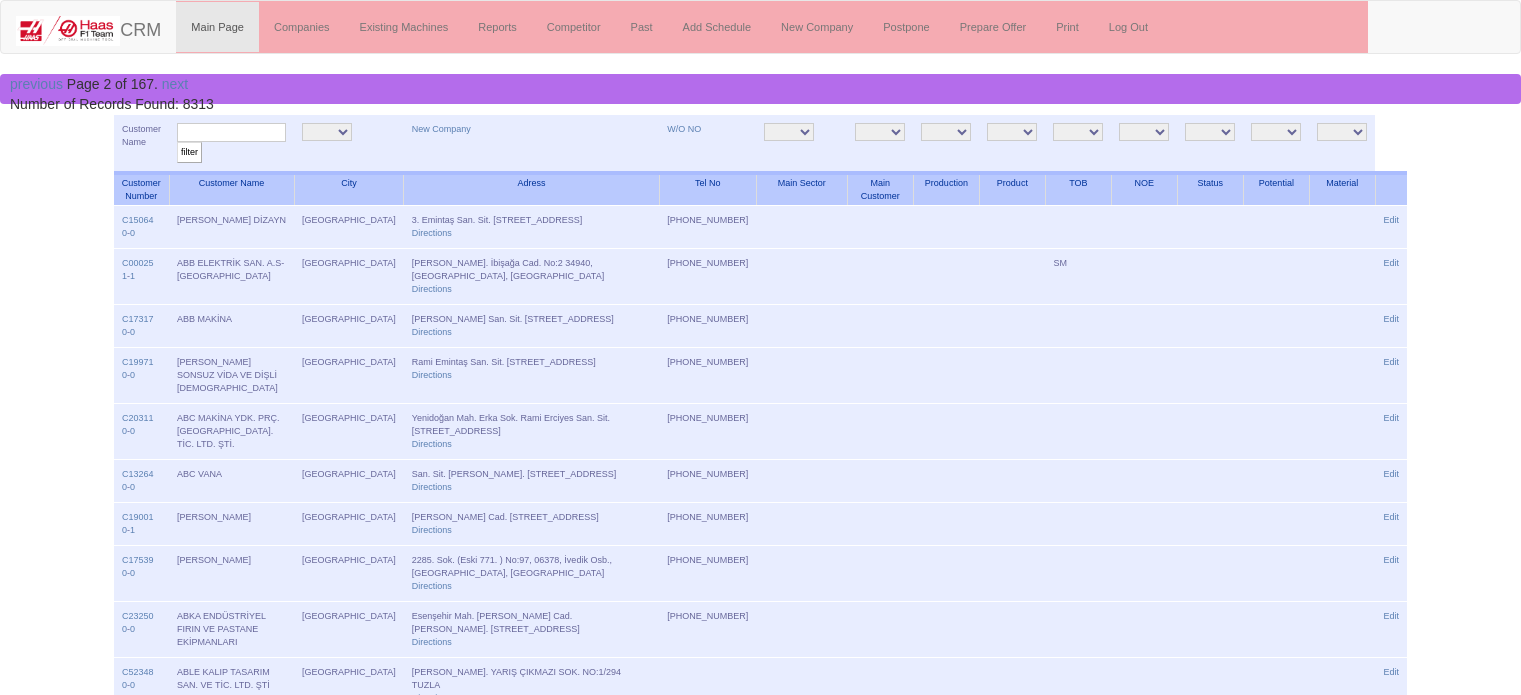 scroll, scrollTop: 0, scrollLeft: 0, axis: both 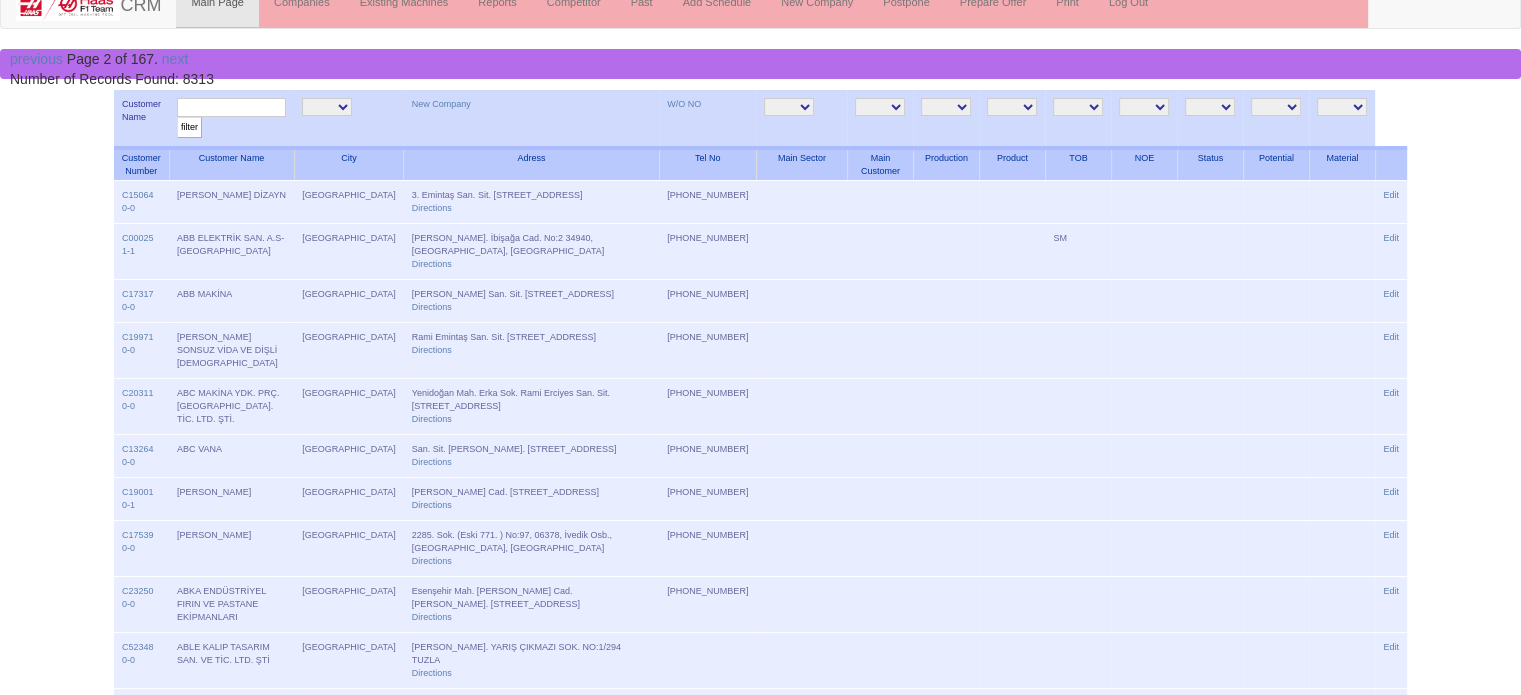 click on "ANKARA İSTANBUL İSTANBUL12 İSTANBUL2 İSTANBUL3 KAYSERİ" at bounding box center [327, 107] 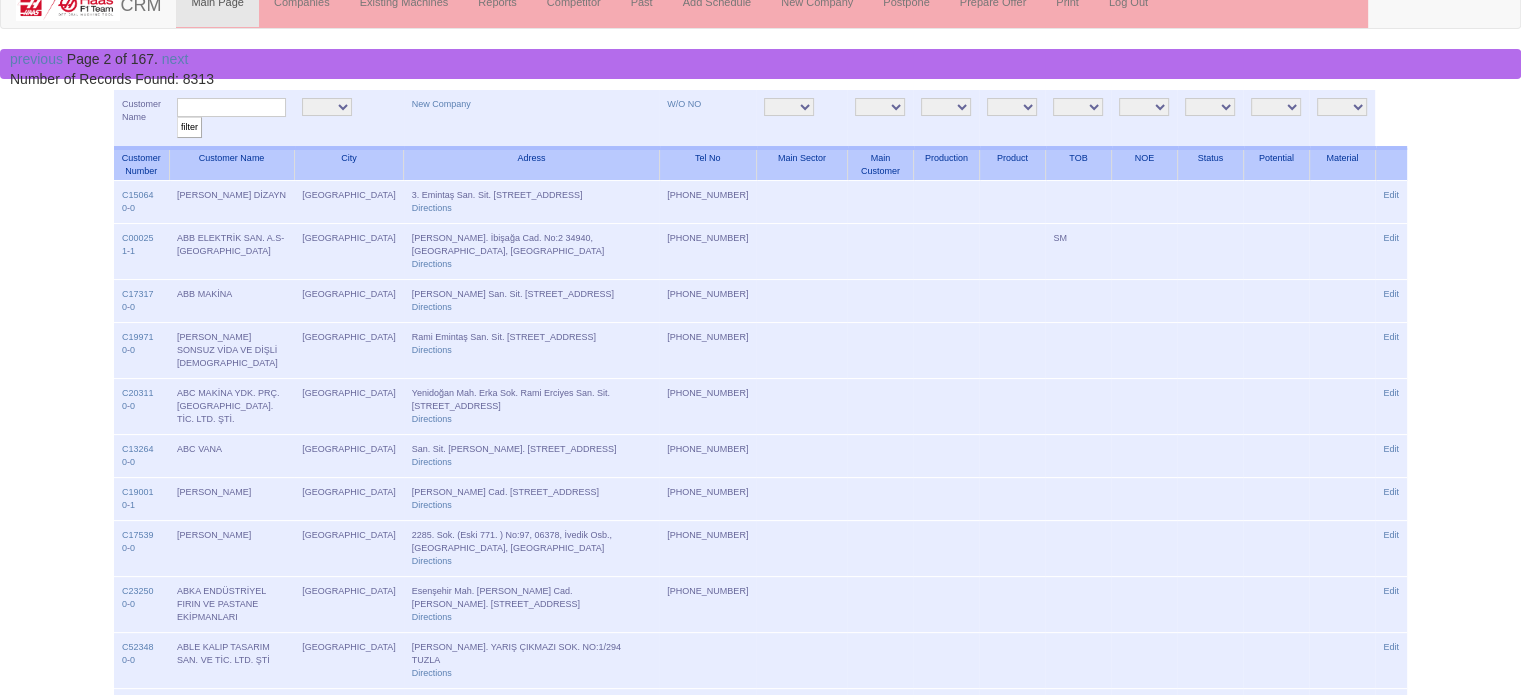 click on "Toggle navigation
CRM
Main Page
Companies
Existing Machines
Reports
Competitor
Past
Add Schedule
New Company
Postpone
Prepare Offer
Print
Log Out
previous
Page 2 of 167.
next
Number of Records Found: 8313
Customer Name  filter
ANKARA İSTANBUL İSTANBUL12 İSTANBUL2 İSTANBUL3 KAYSERİ
New Company
W/O NO
AGRICULTURE AUTOMOTIVE CASTING CONSTRUCTION MAC. DEFENCE & AEROSPACE DIE MOLD EDUCATION ELECTRICAL COMPONENTS FURNUTURE
-" at bounding box center (760, 1363) 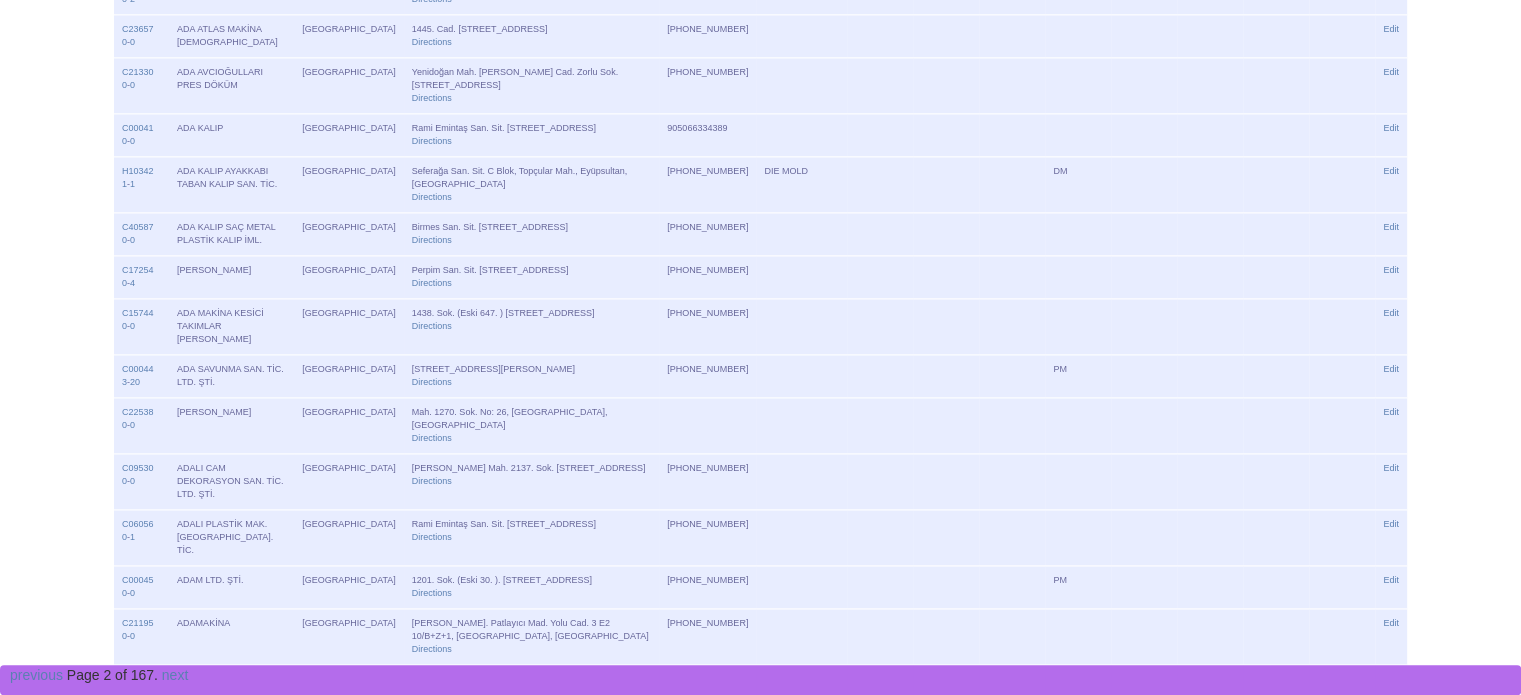 scroll, scrollTop: 2175, scrollLeft: 0, axis: vertical 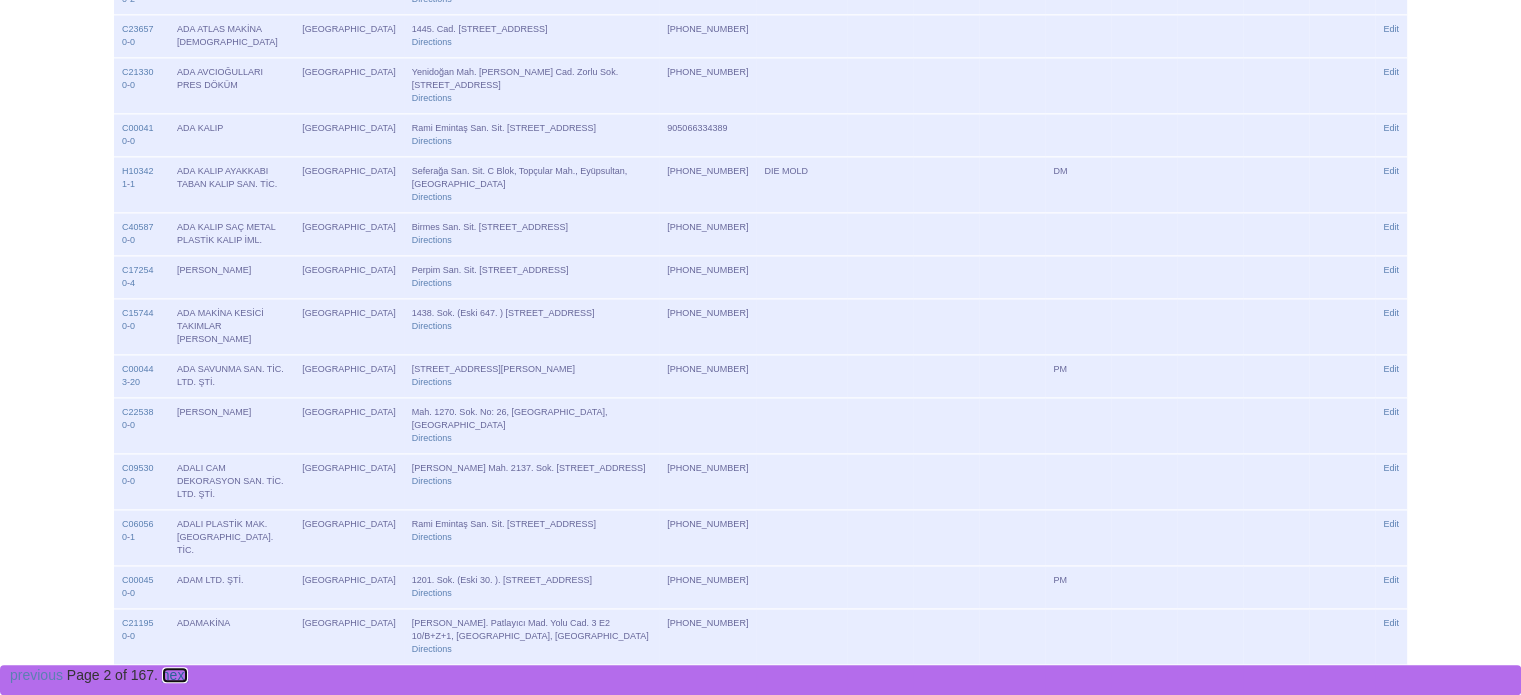 click on "next" at bounding box center (175, 675) 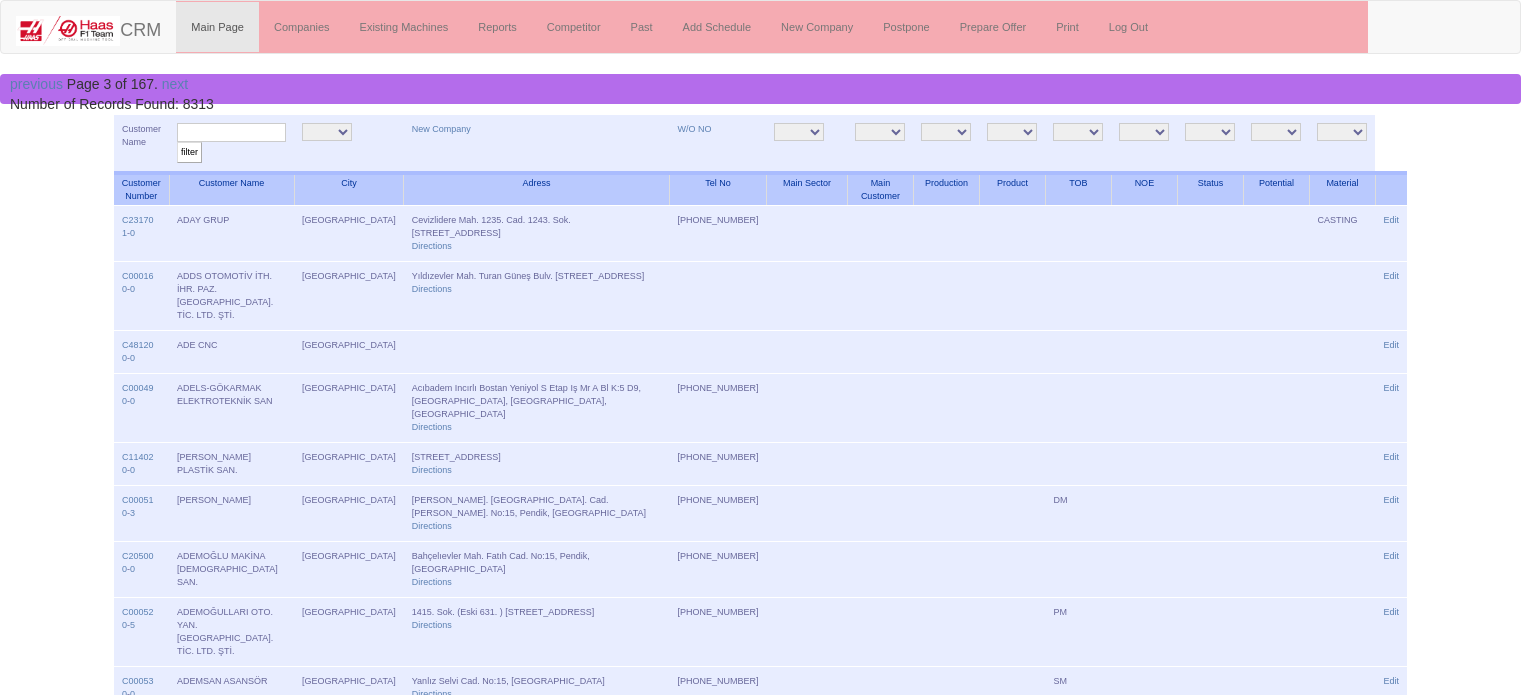 scroll, scrollTop: 0, scrollLeft: 0, axis: both 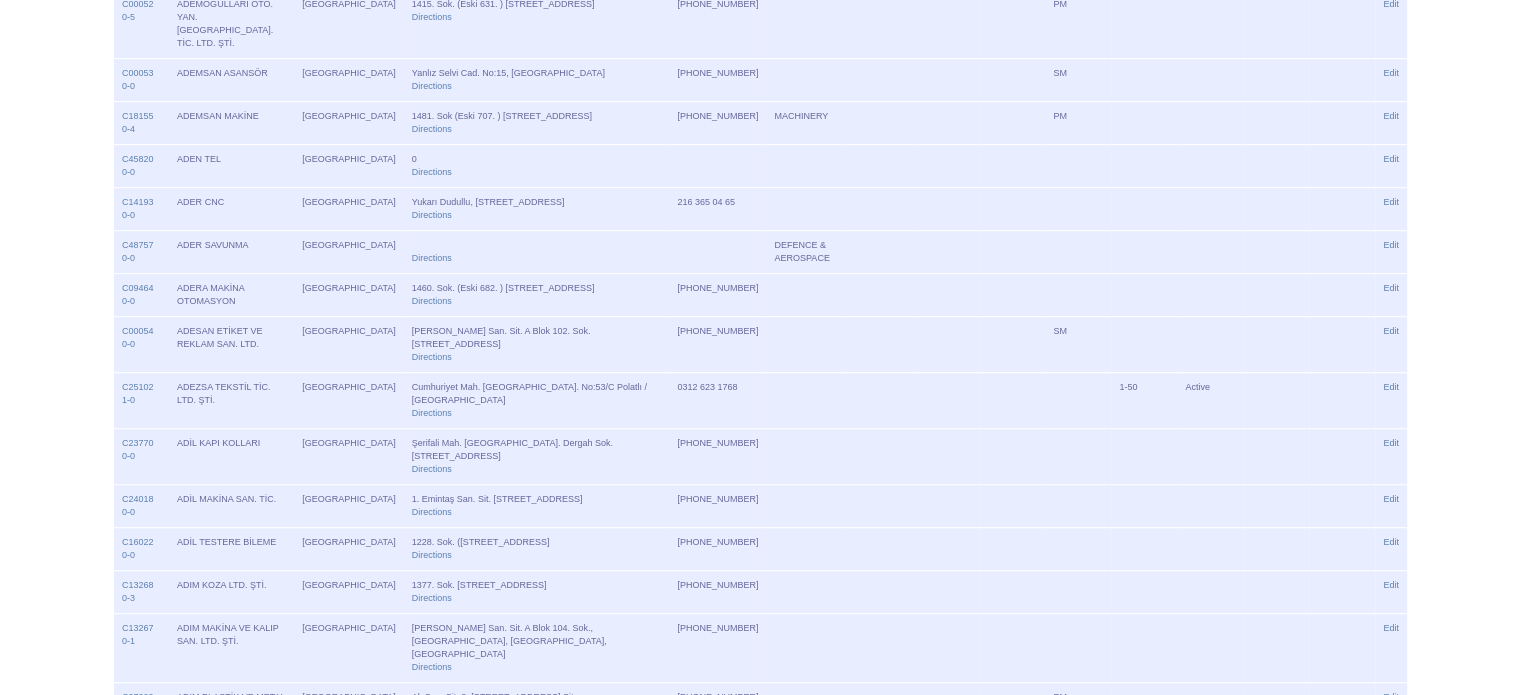 click on "Toggle navigation
CRM
Main Page
Companies
Existing Machines
Reports
Competitor
Past
Add Schedule
New Company
Postpone
Prepare Offer
Print
Log Out
previous
Page 3 of 167.
next
Number of Records Found: 8313
Customer Name  filter
ANKARA İSTANBUL İSTANBUL12 İSTANBUL2 İSTANBUL3 KAYSERİ
New Company
W/O NO
AGRICULTURE AUTOMOTIVE CASTING CONSTRUCTION MAC. DEFENCE & AEROSPACE DIE MOLD EDUCATION ELECTRICAL COMPONENTS FURNUTURE
-" at bounding box center [760, 858] 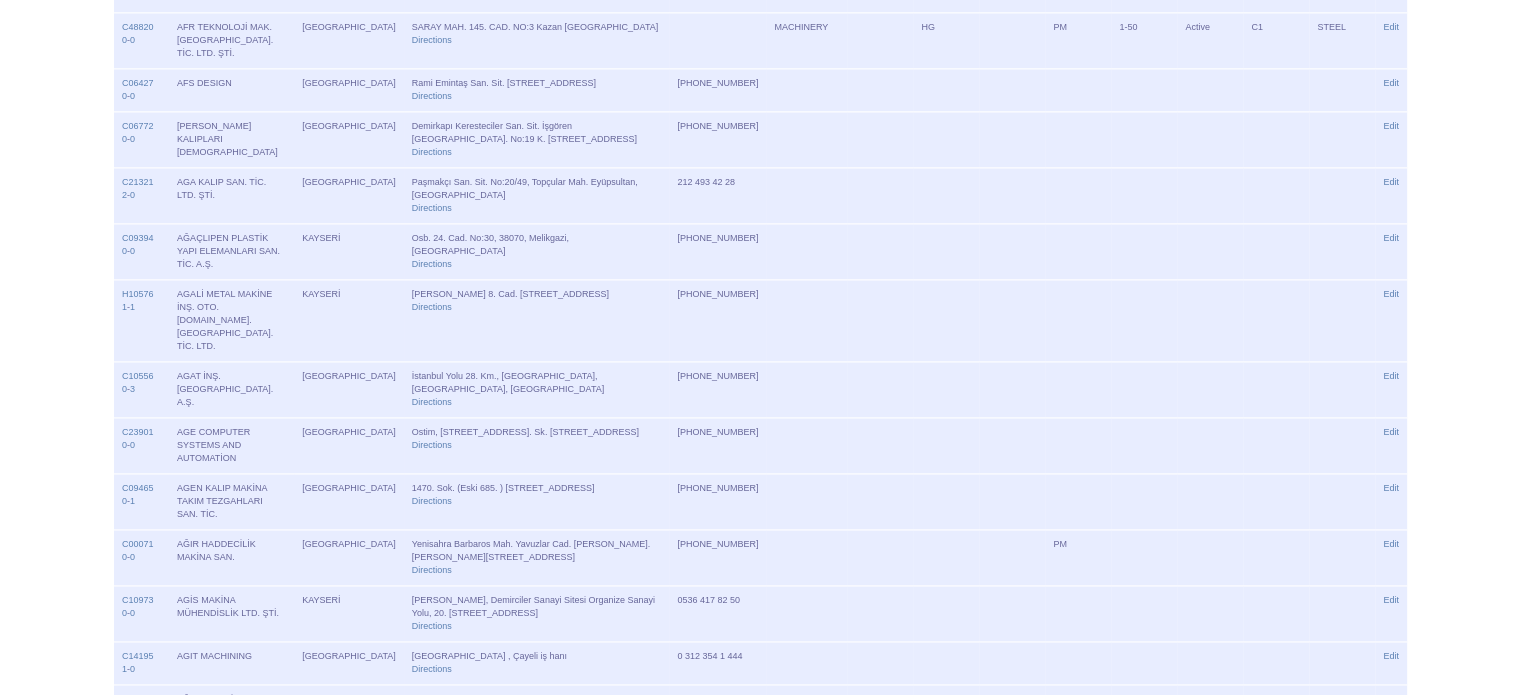 scroll, scrollTop: 2134, scrollLeft: 0, axis: vertical 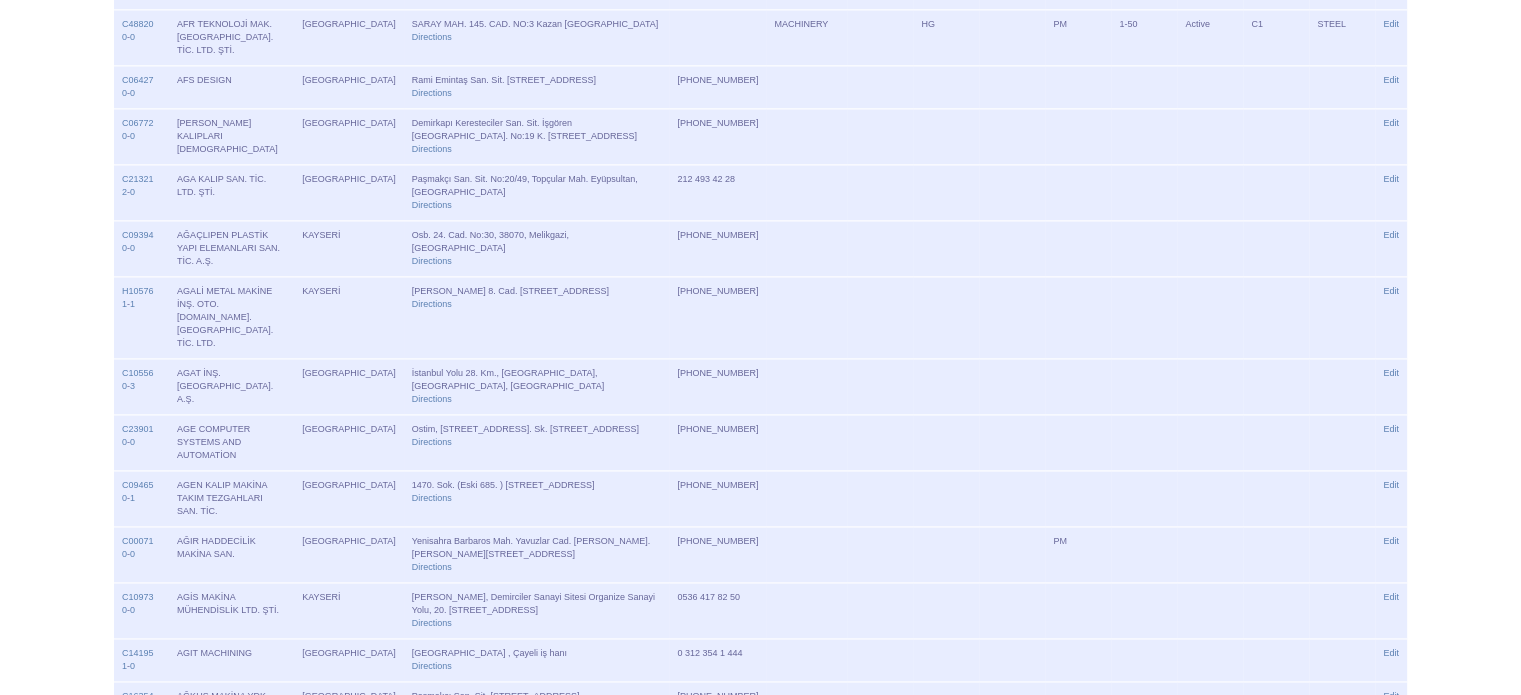 click on "next" 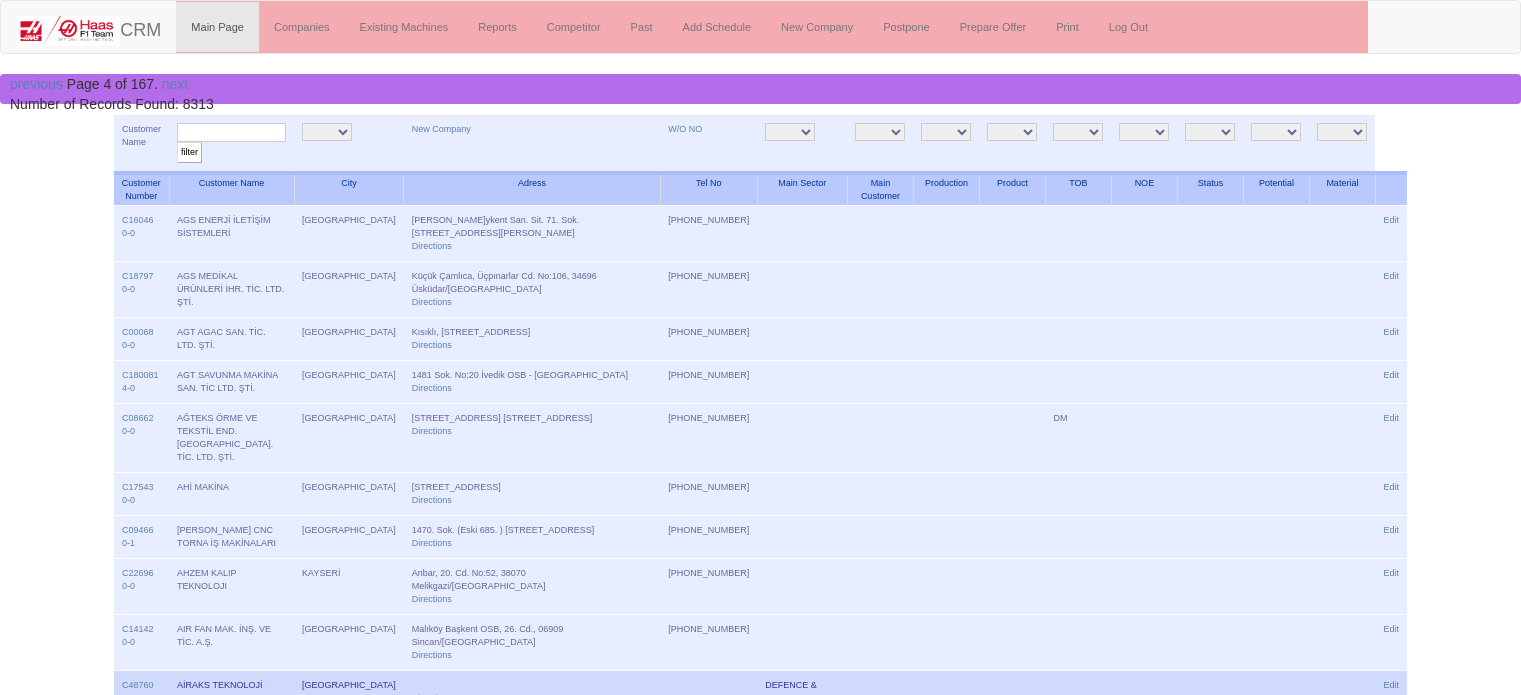 scroll, scrollTop: 0, scrollLeft: 0, axis: both 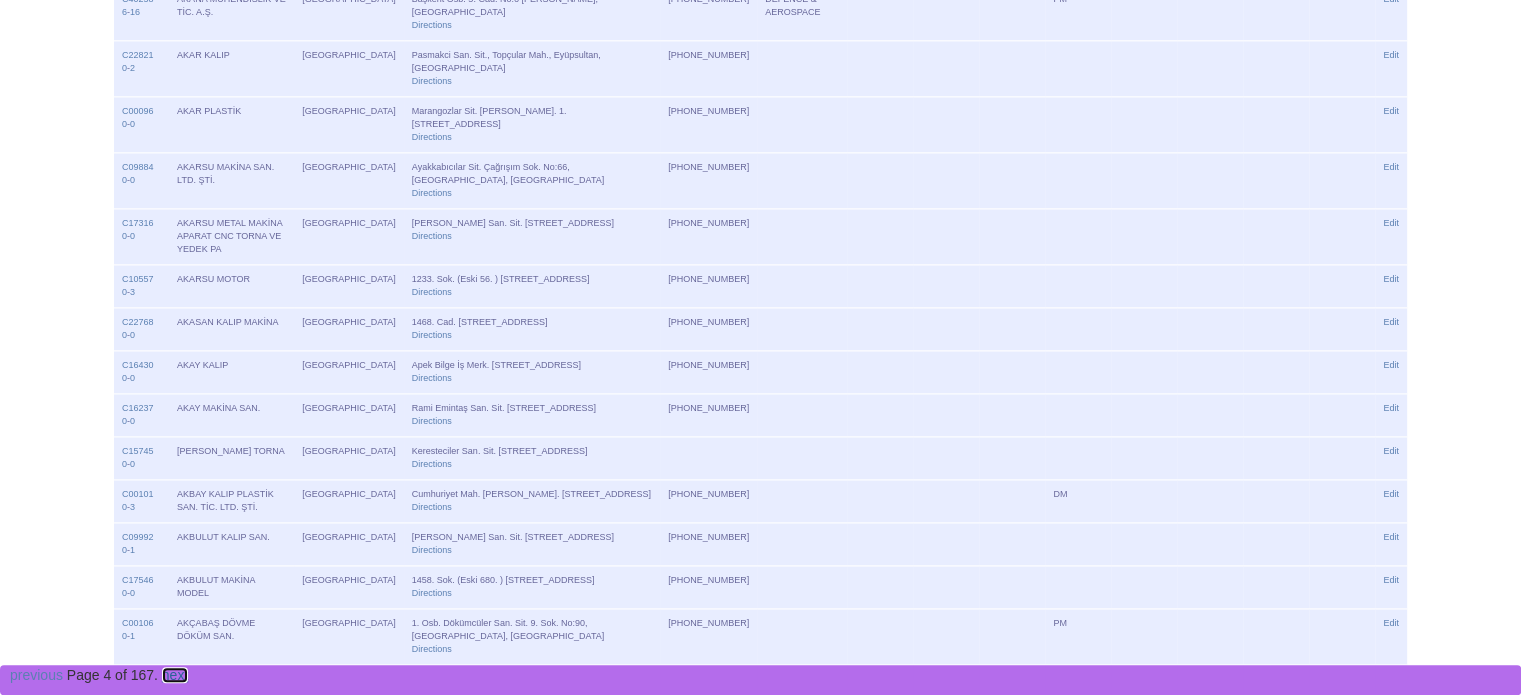 click on "next" at bounding box center [175, 675] 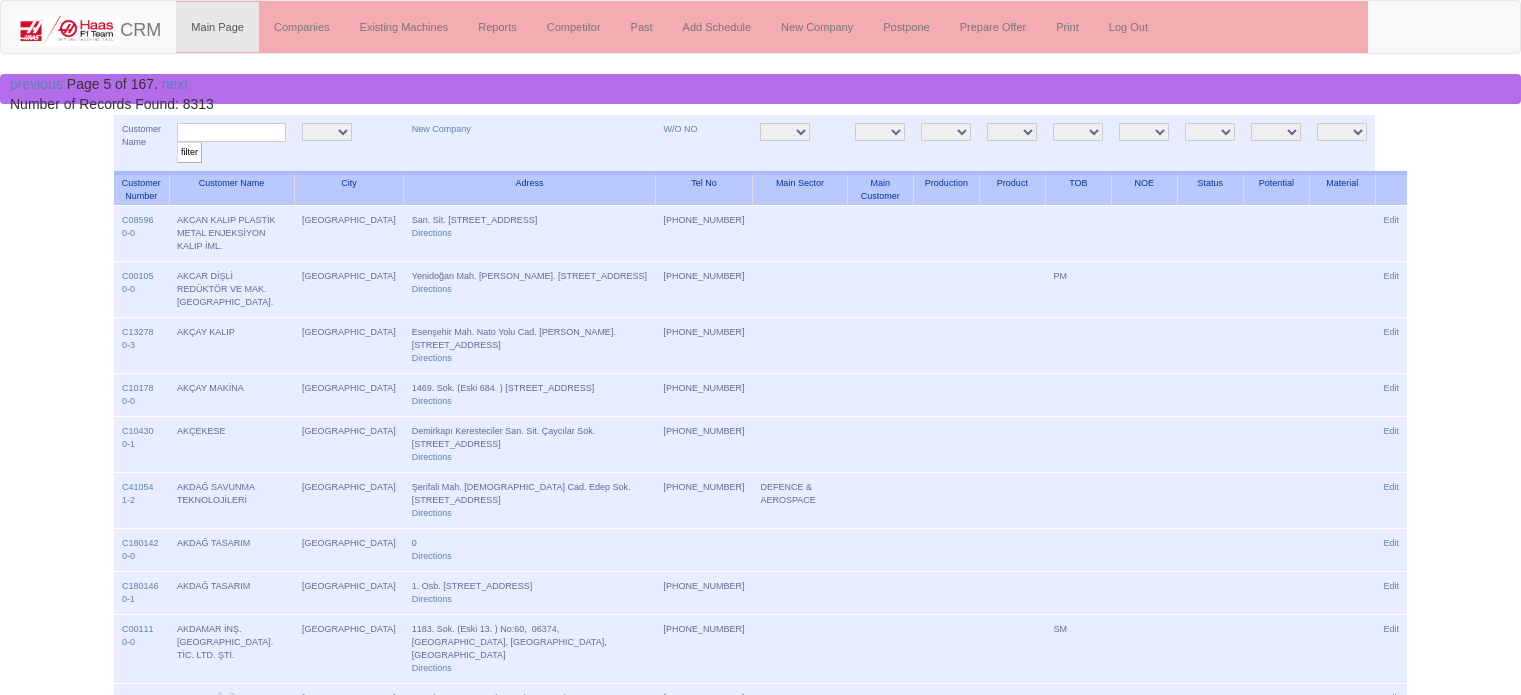 scroll, scrollTop: 0, scrollLeft: 0, axis: both 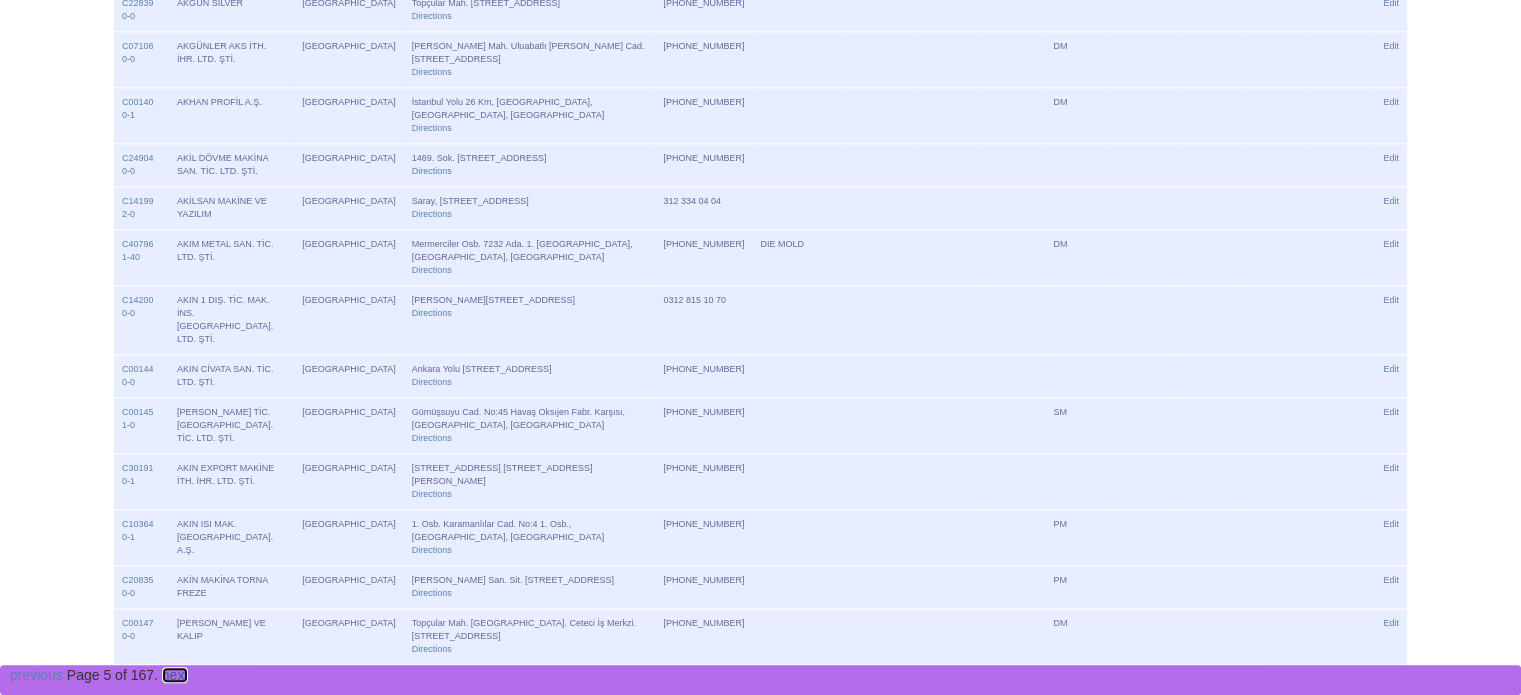 click on "next" at bounding box center [175, 675] 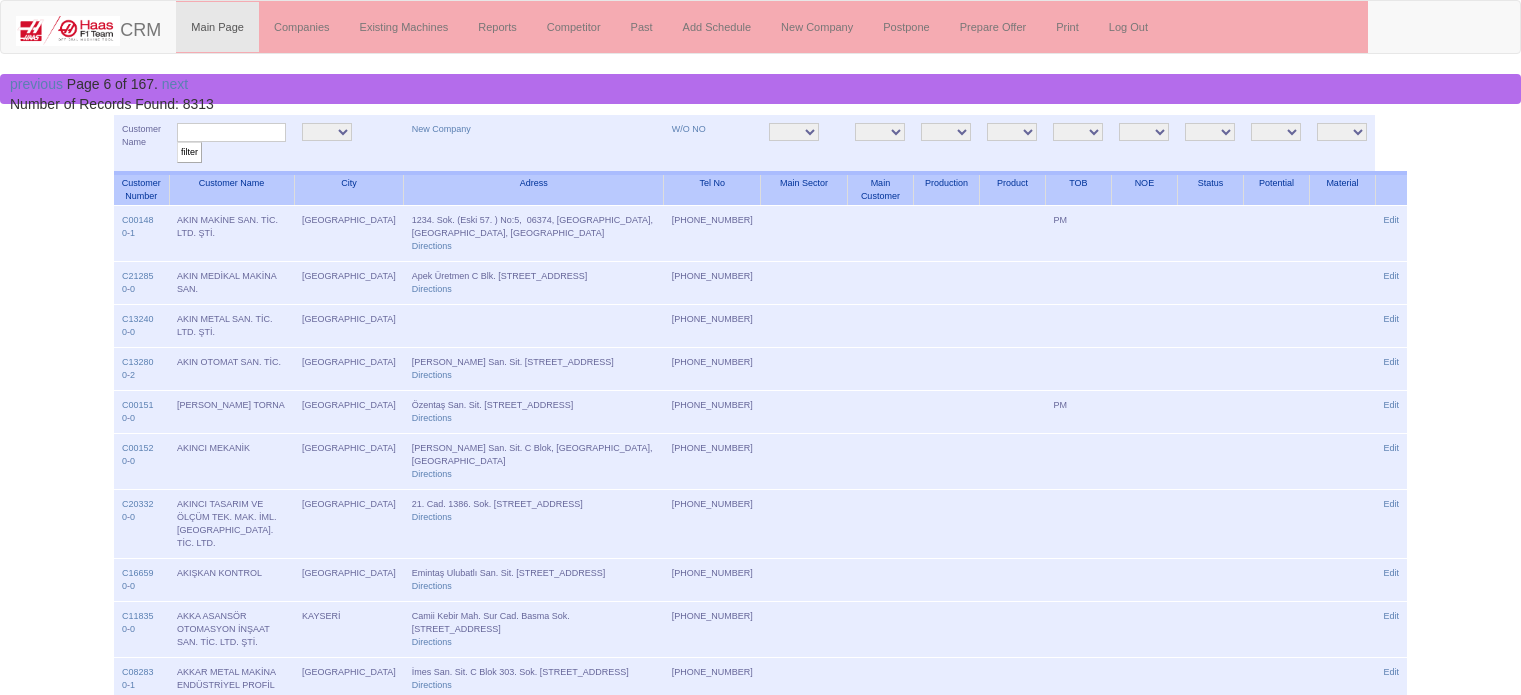 scroll, scrollTop: 0, scrollLeft: 0, axis: both 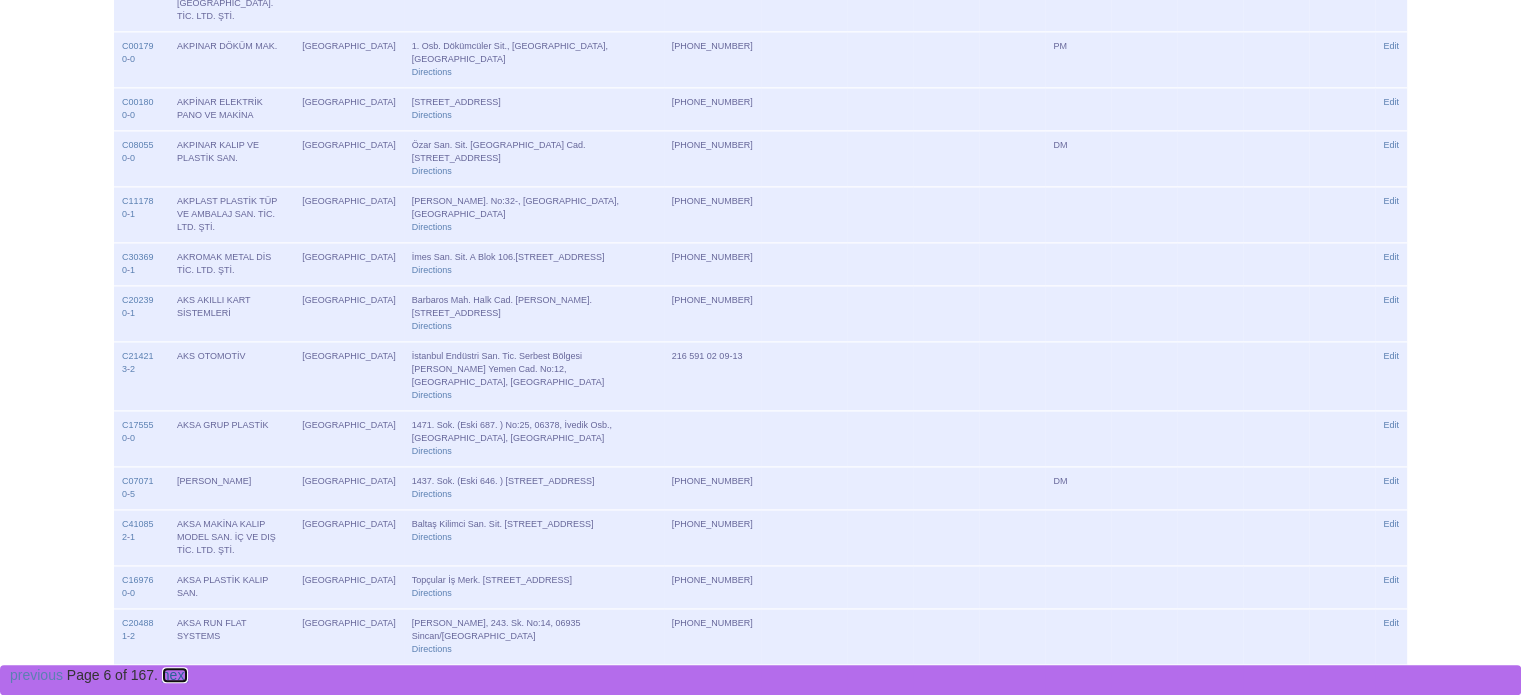 click on "next" at bounding box center (175, 675) 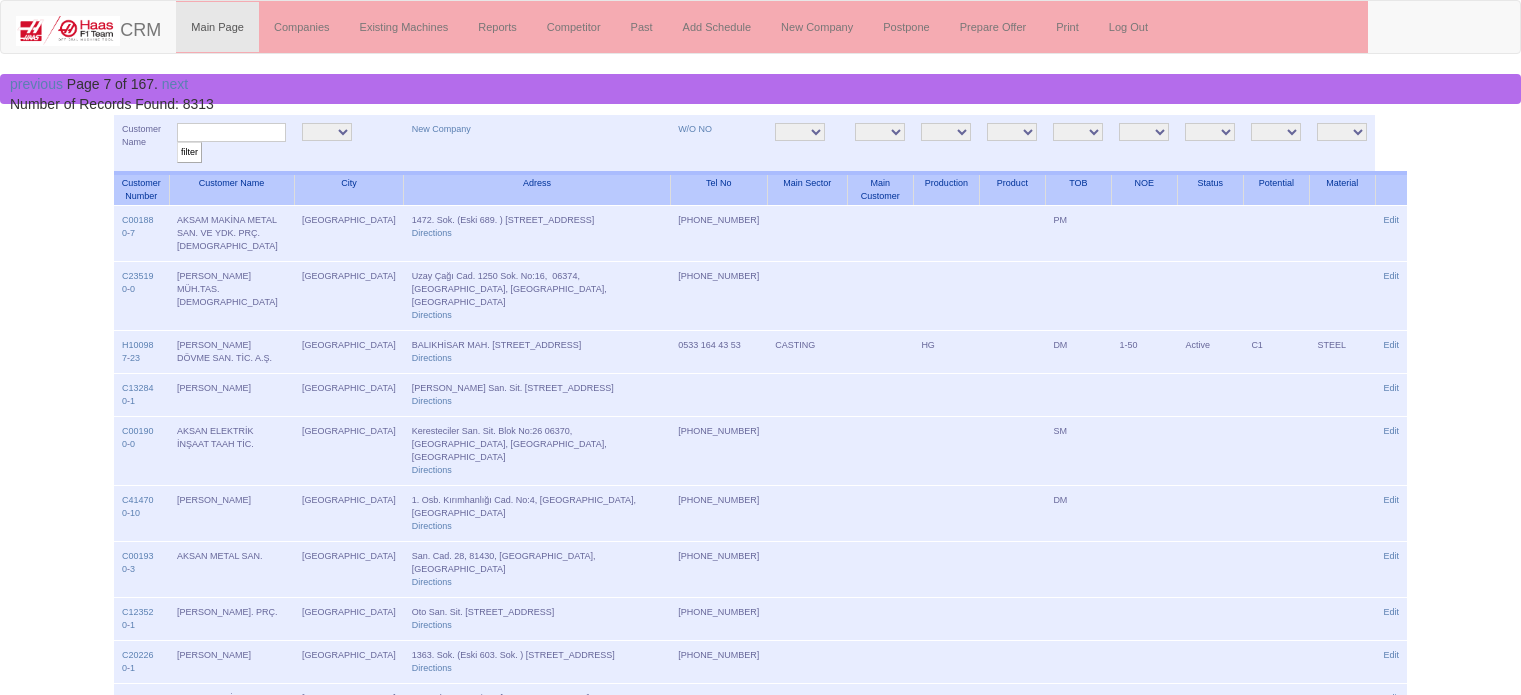 scroll, scrollTop: 0, scrollLeft: 0, axis: both 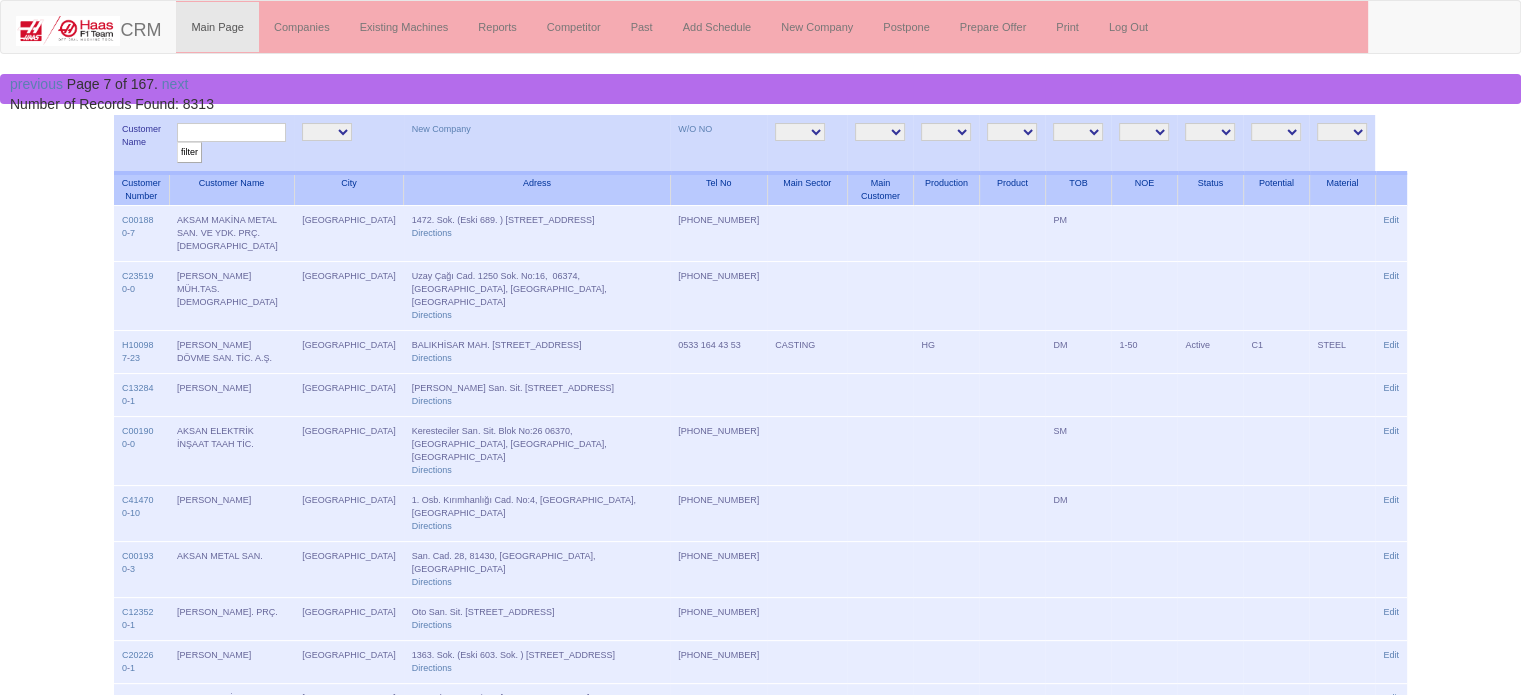 click on "A1 A2 A3 B1 B2 B3 C1 C2 C3" at bounding box center (1276, 132) 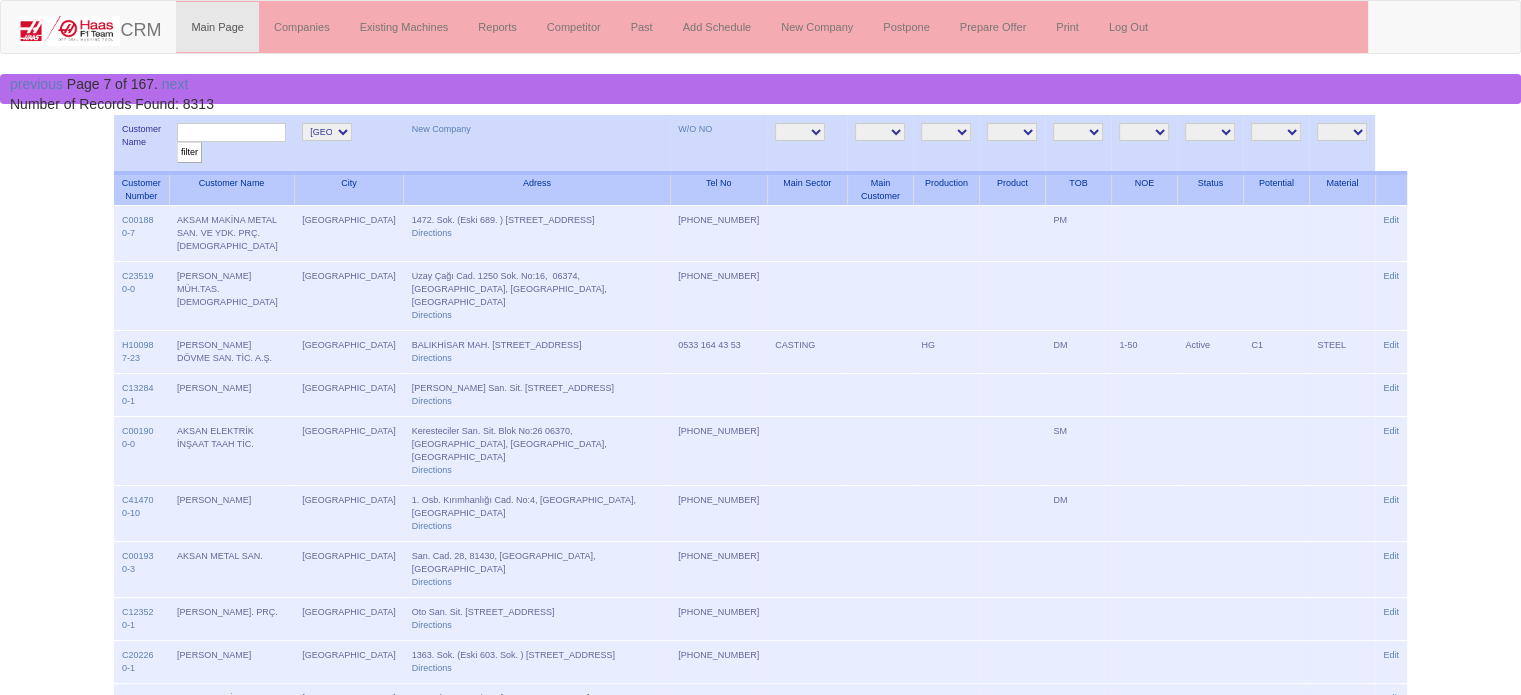 click on "filter" at bounding box center [189, 152] 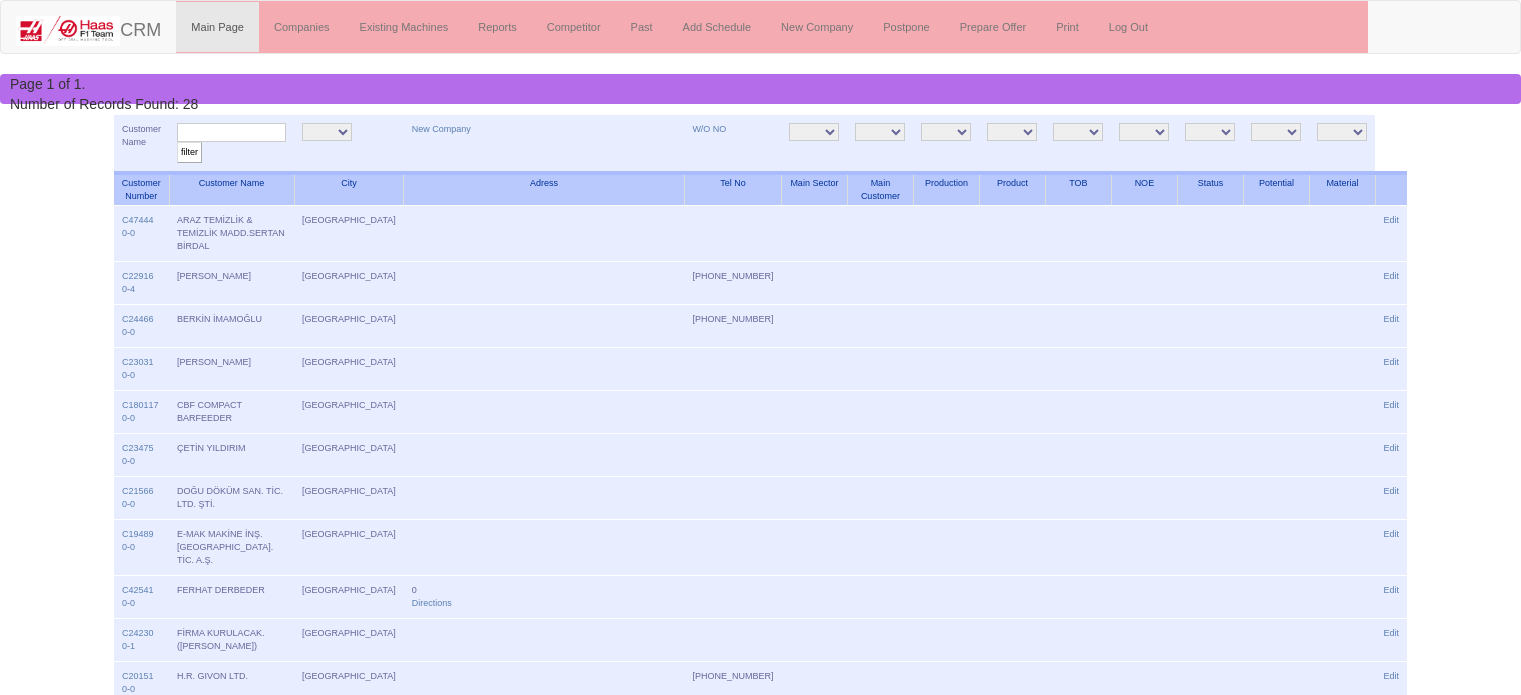 scroll, scrollTop: 0, scrollLeft: 0, axis: both 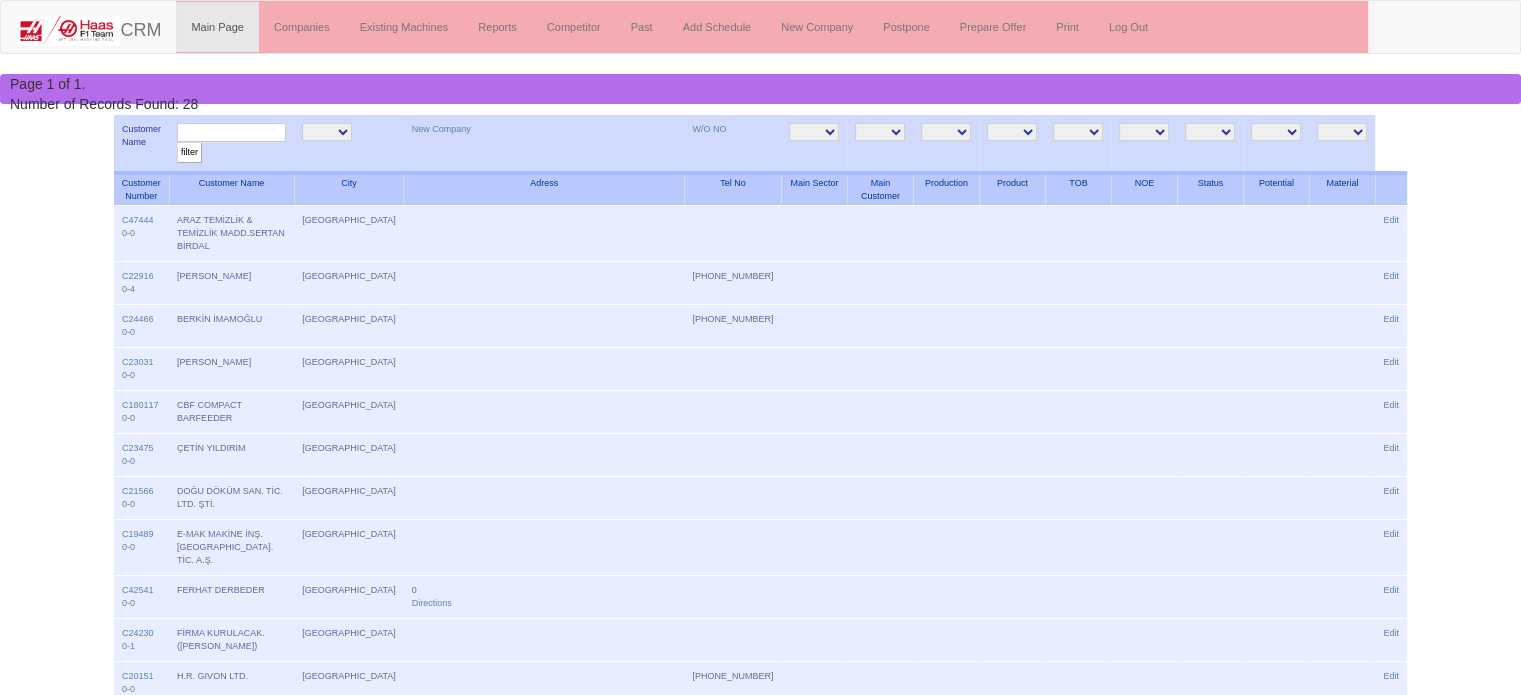 click on "[GEOGRAPHIC_DATA] [GEOGRAPHIC_DATA] KAYSERİ" at bounding box center [327, 132] 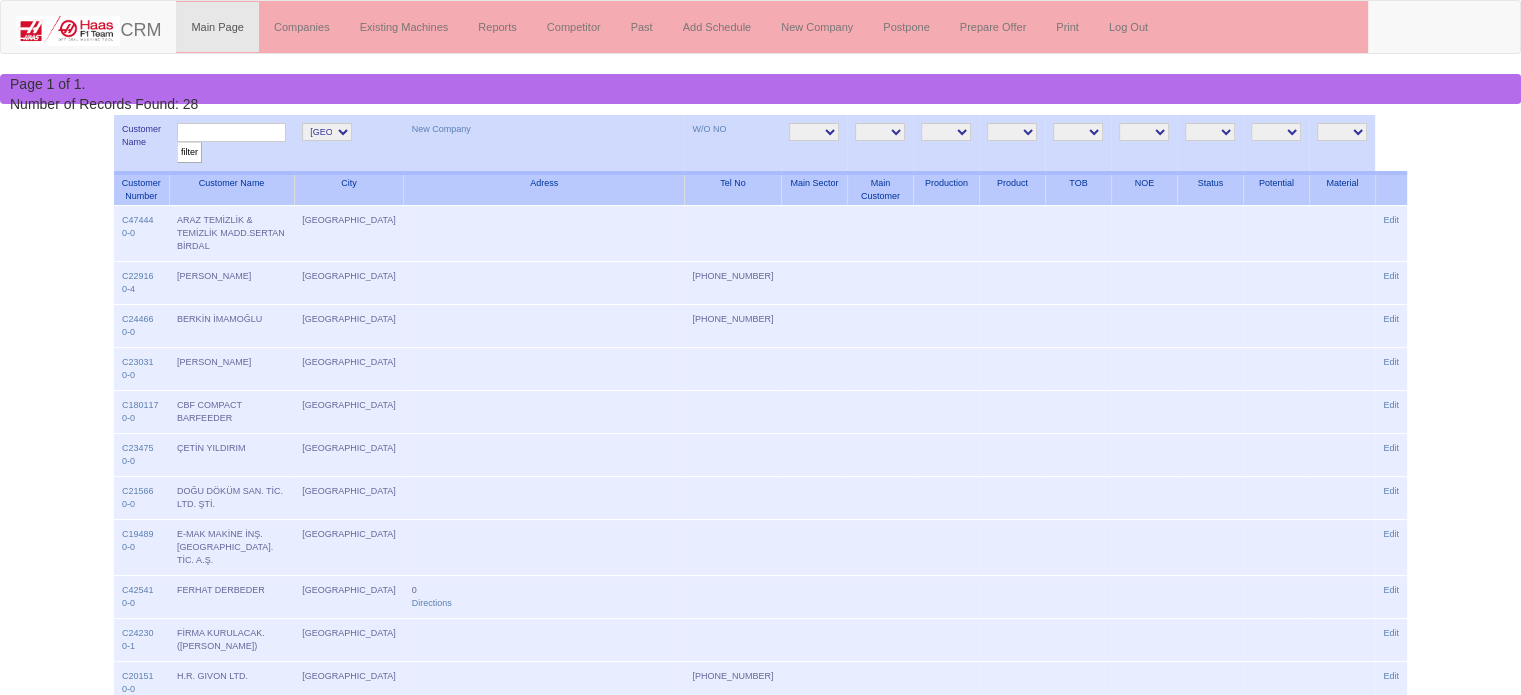 click on "filter" at bounding box center [189, 152] 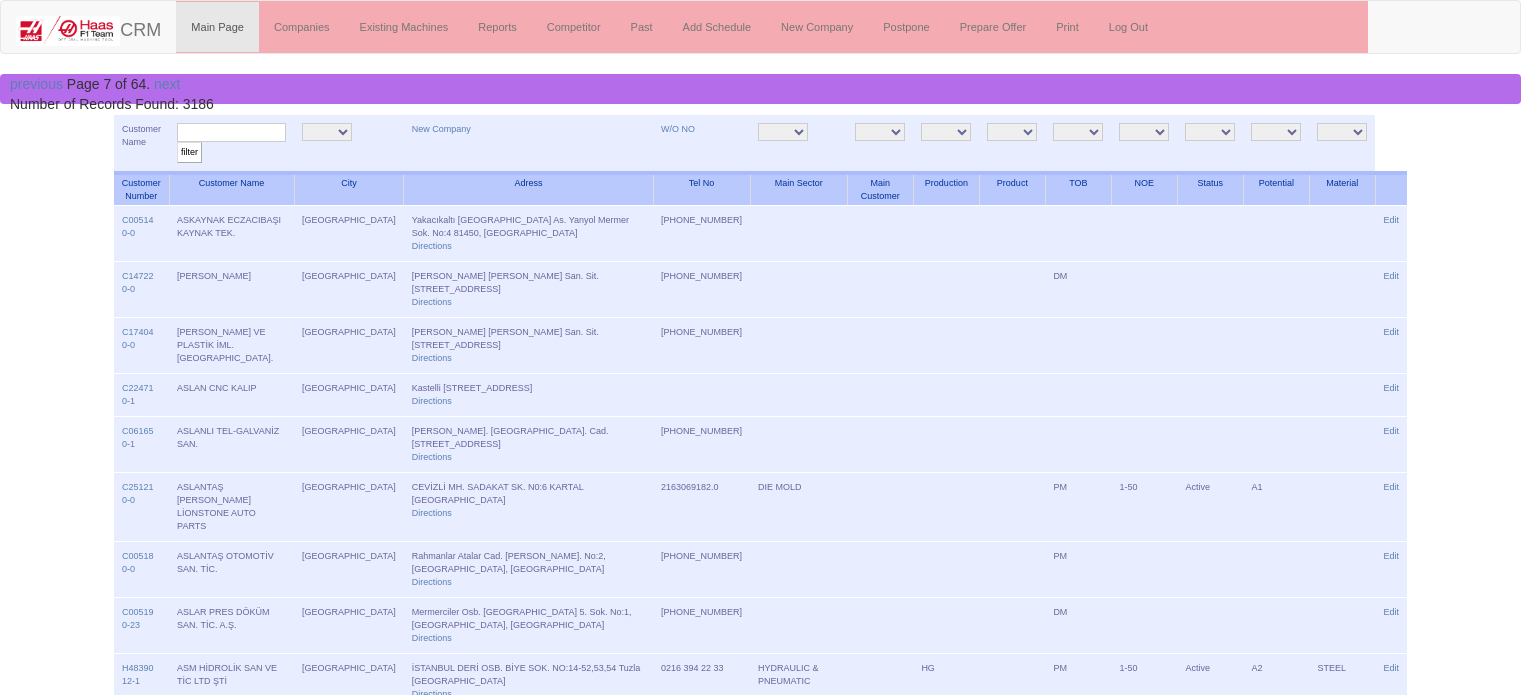 scroll, scrollTop: 0, scrollLeft: 0, axis: both 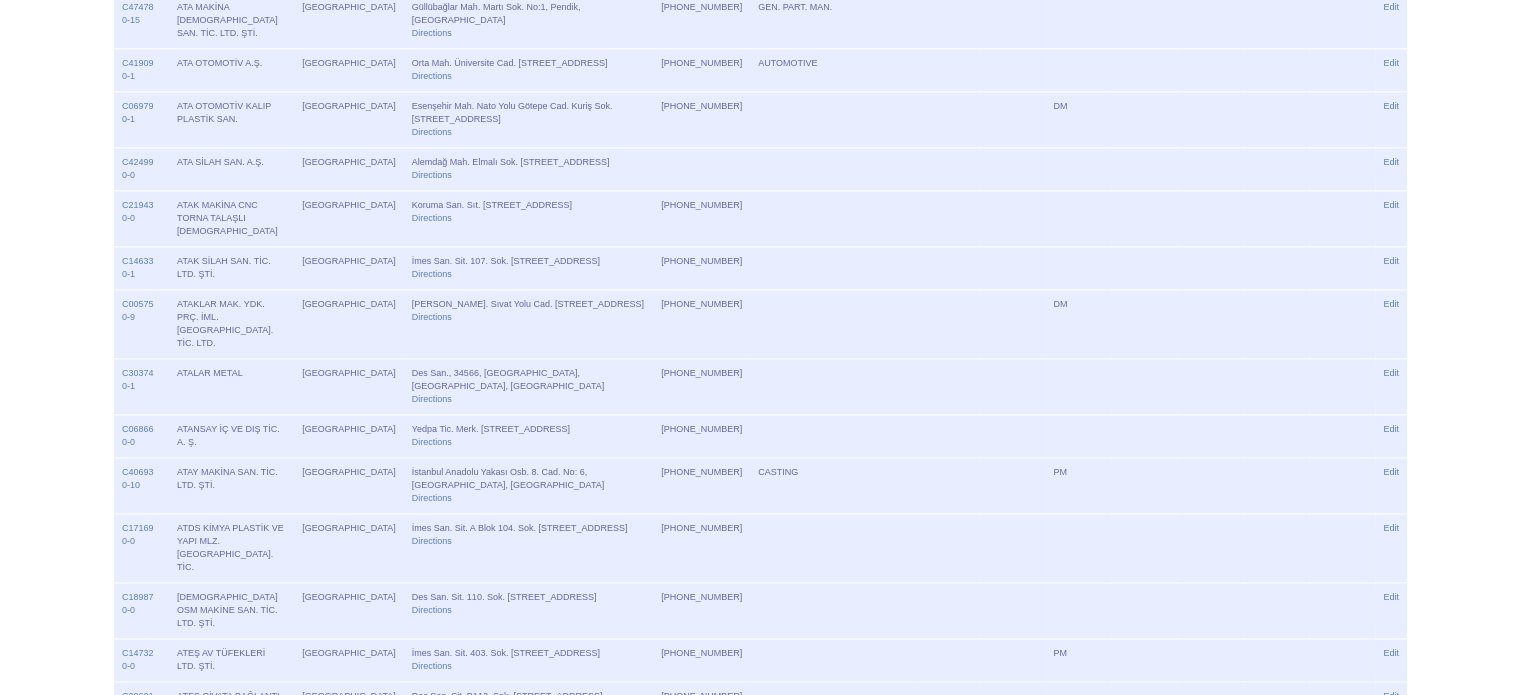 click on "next" at bounding box center (167, 804) 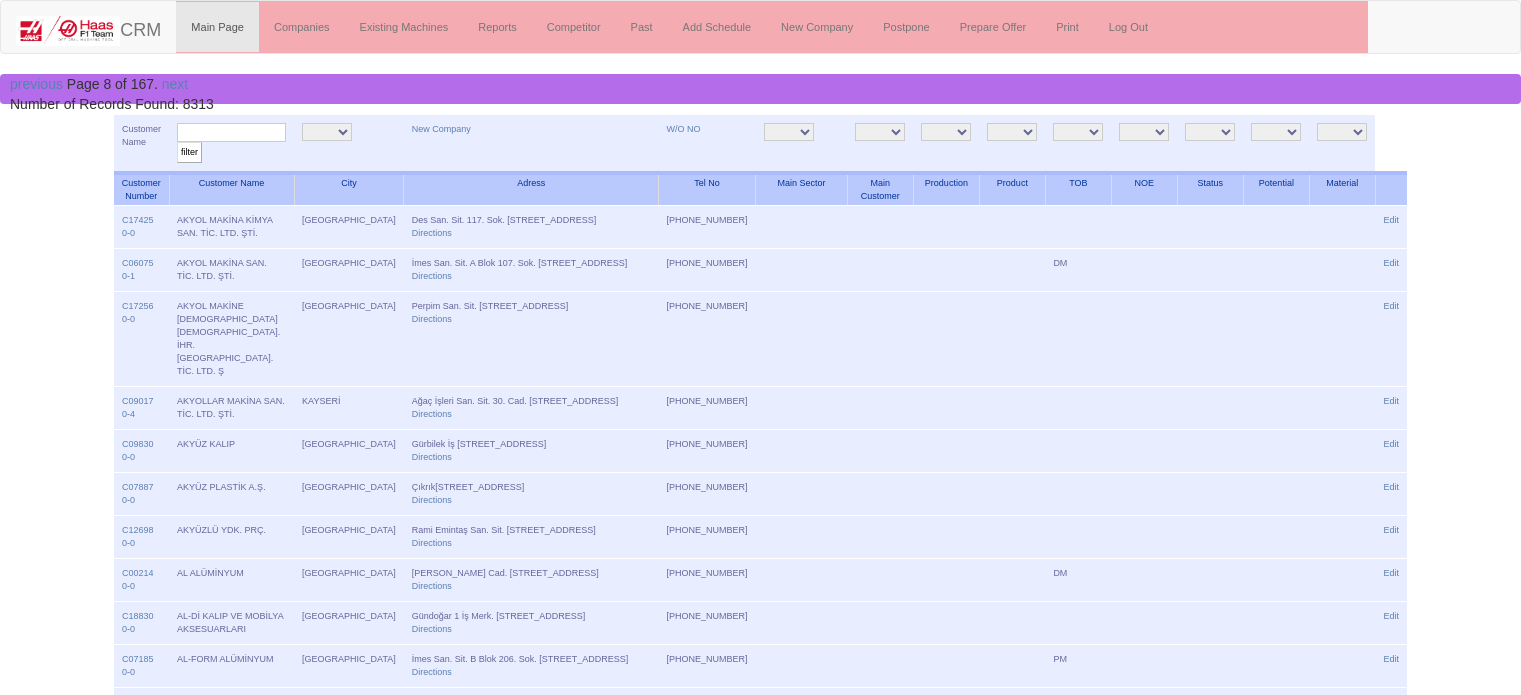 scroll, scrollTop: 0, scrollLeft: 0, axis: both 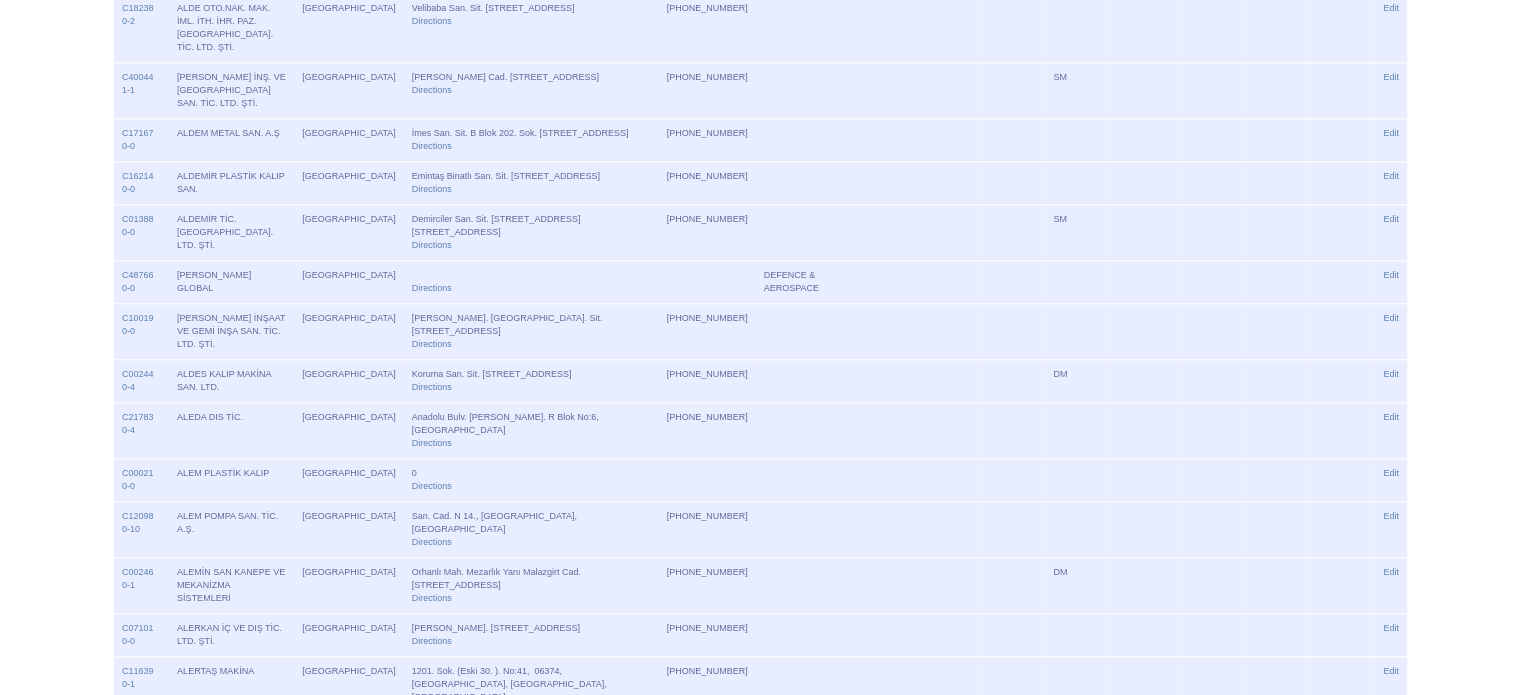 drag, startPoint x: 1520, startPoint y: 495, endPoint x: 1512, endPoint y: 530, distance: 35.902645 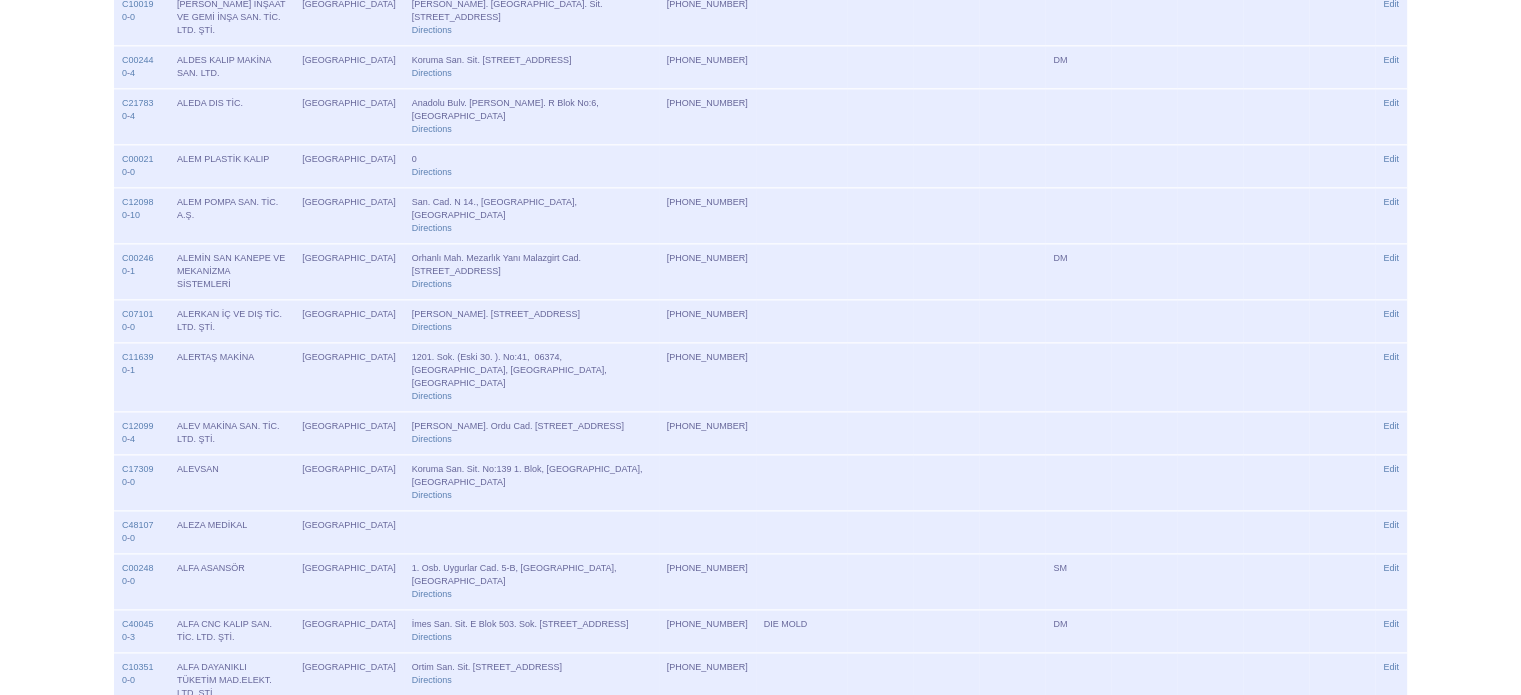 scroll, scrollTop: 1925, scrollLeft: 0, axis: vertical 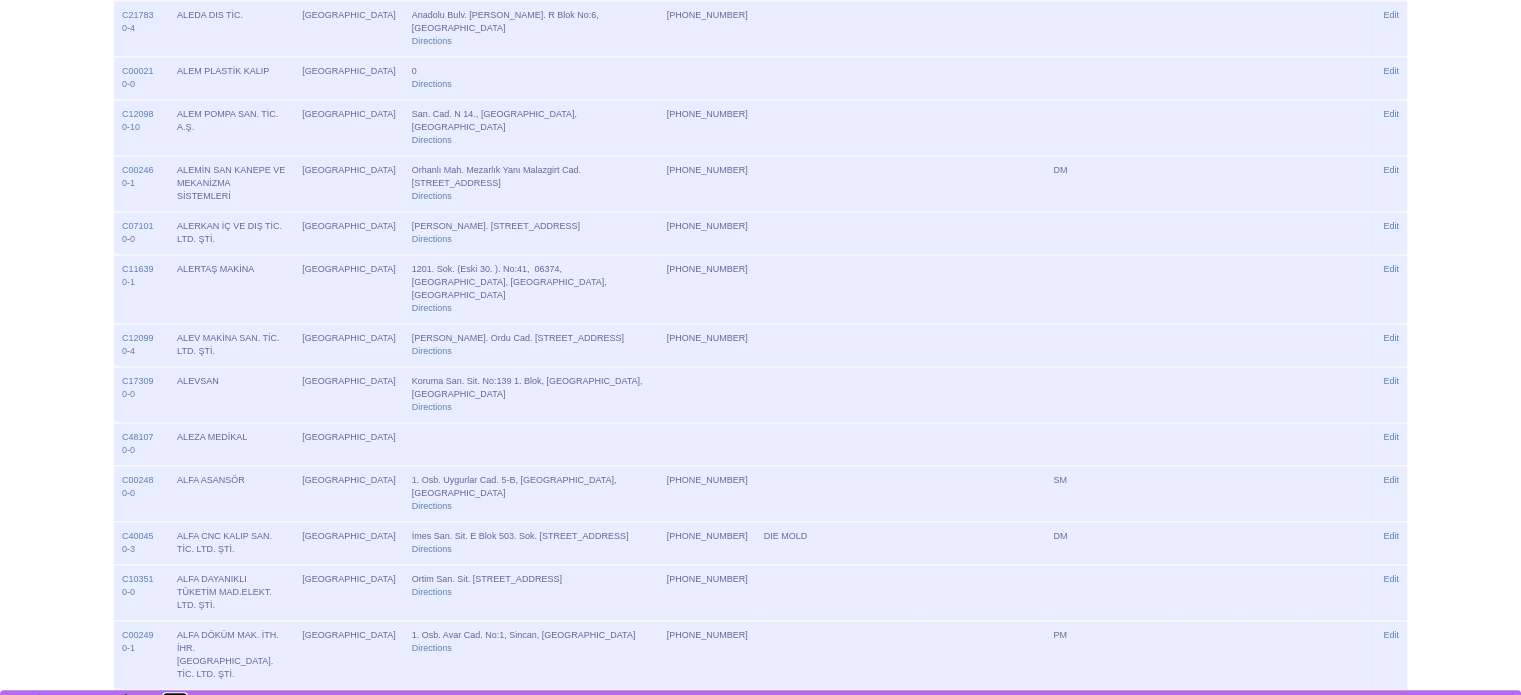 click on "next" at bounding box center (175, 700) 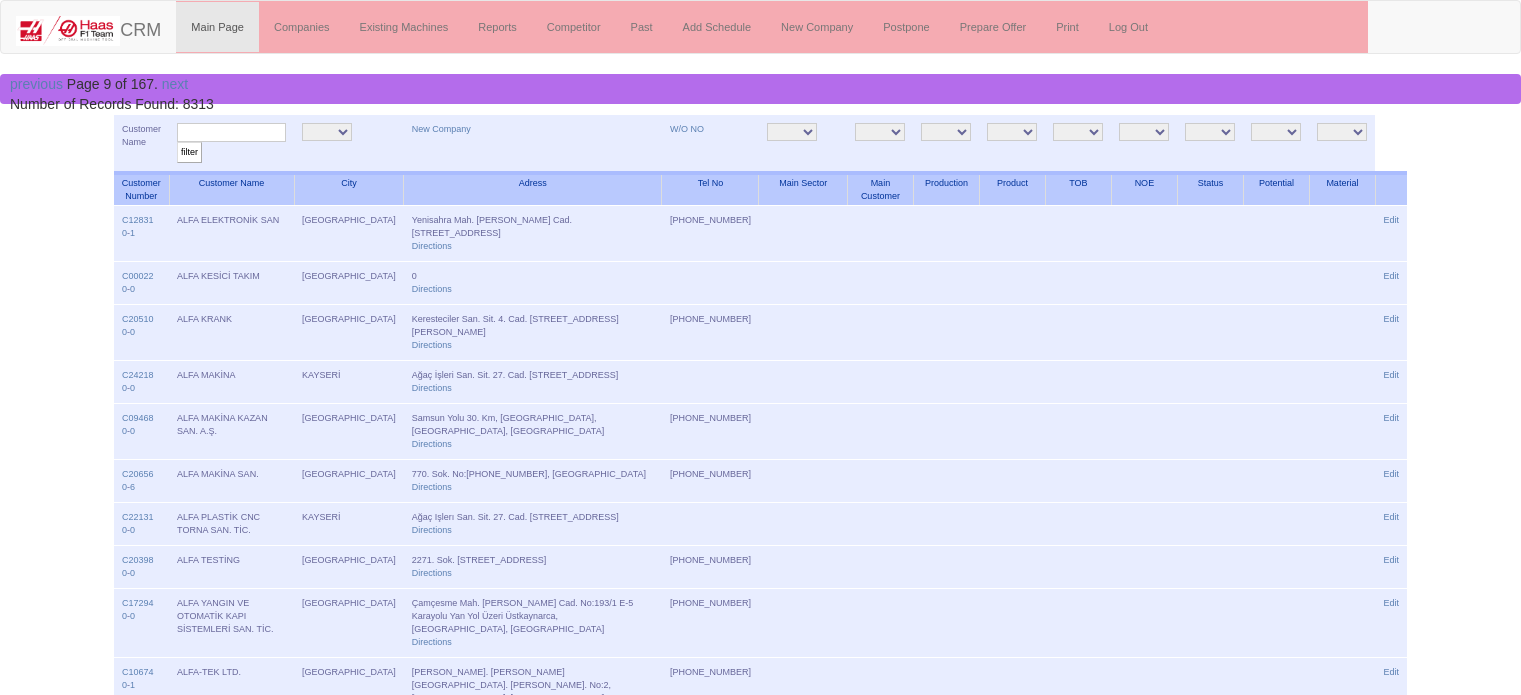 scroll, scrollTop: 0, scrollLeft: 0, axis: both 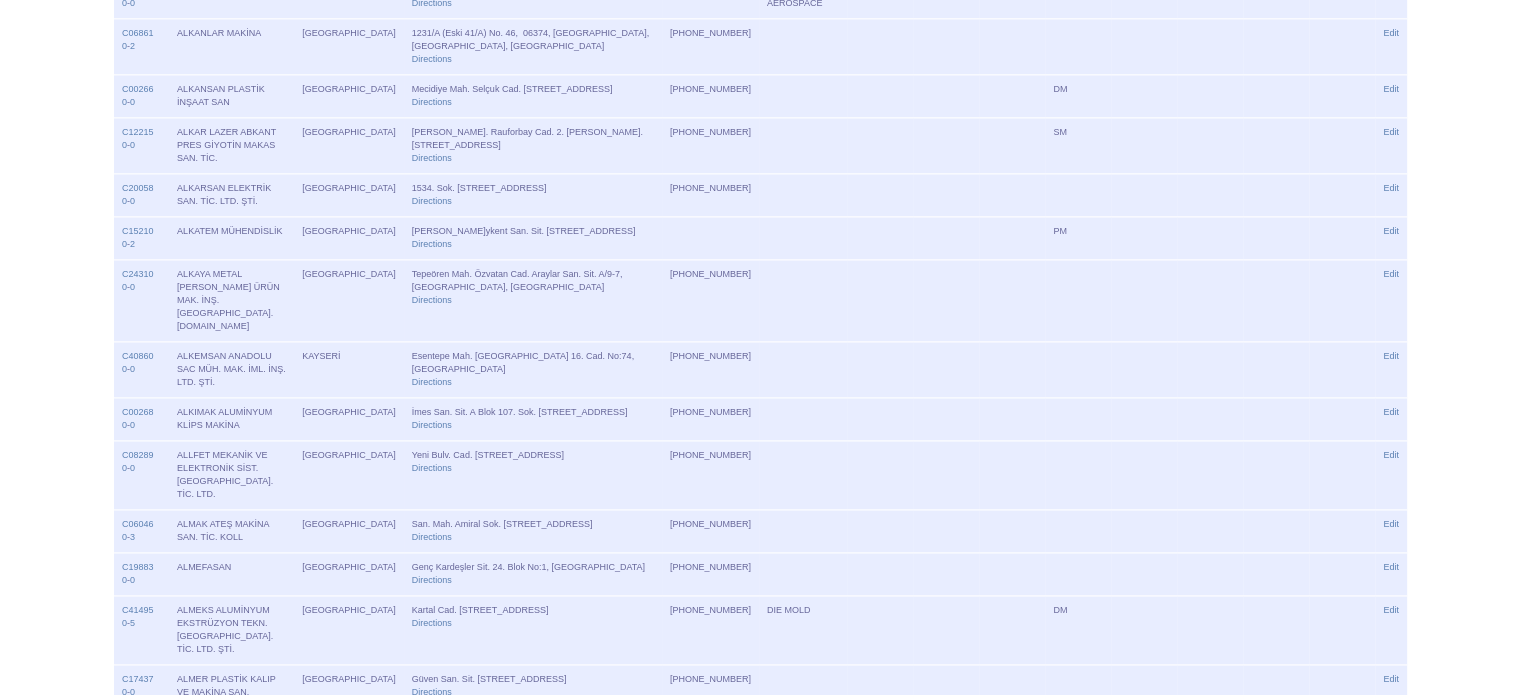 click on "next" at bounding box center (175, 830) 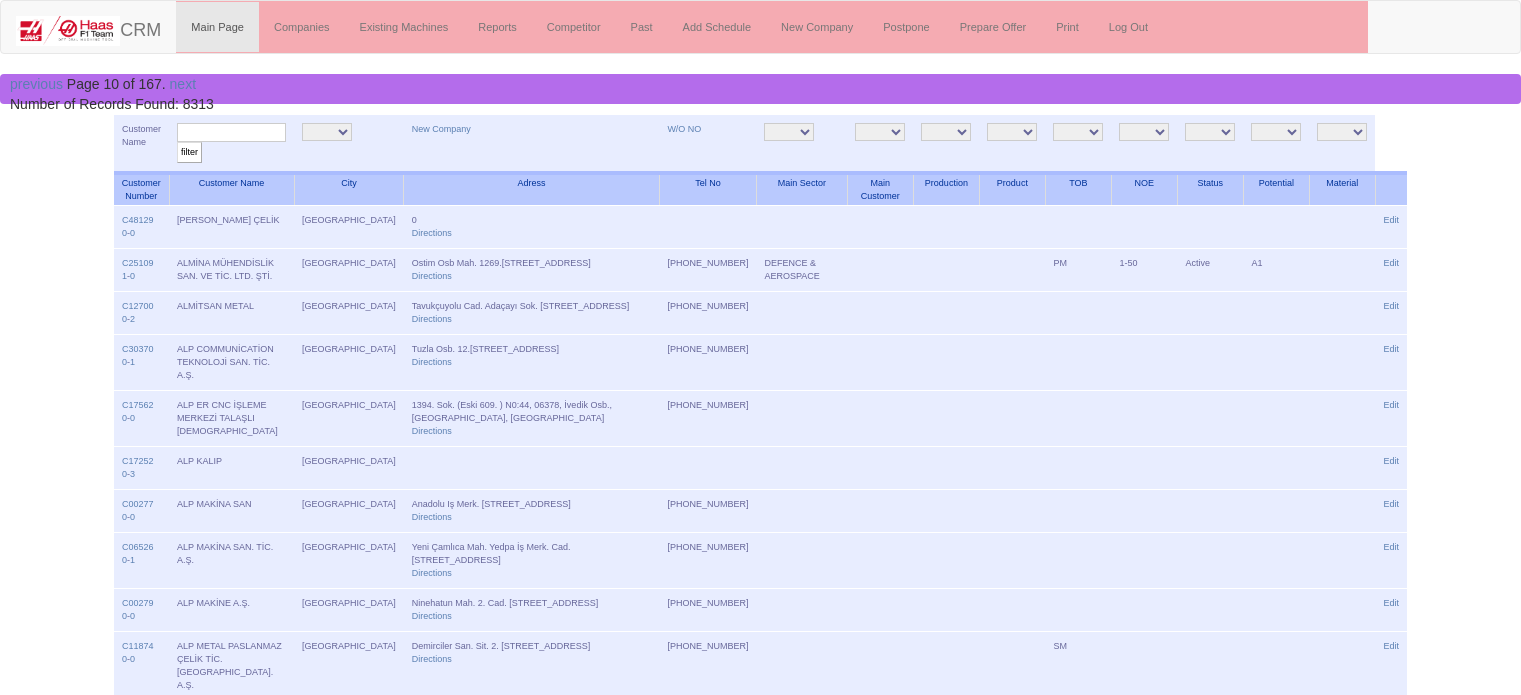 scroll, scrollTop: 0, scrollLeft: 0, axis: both 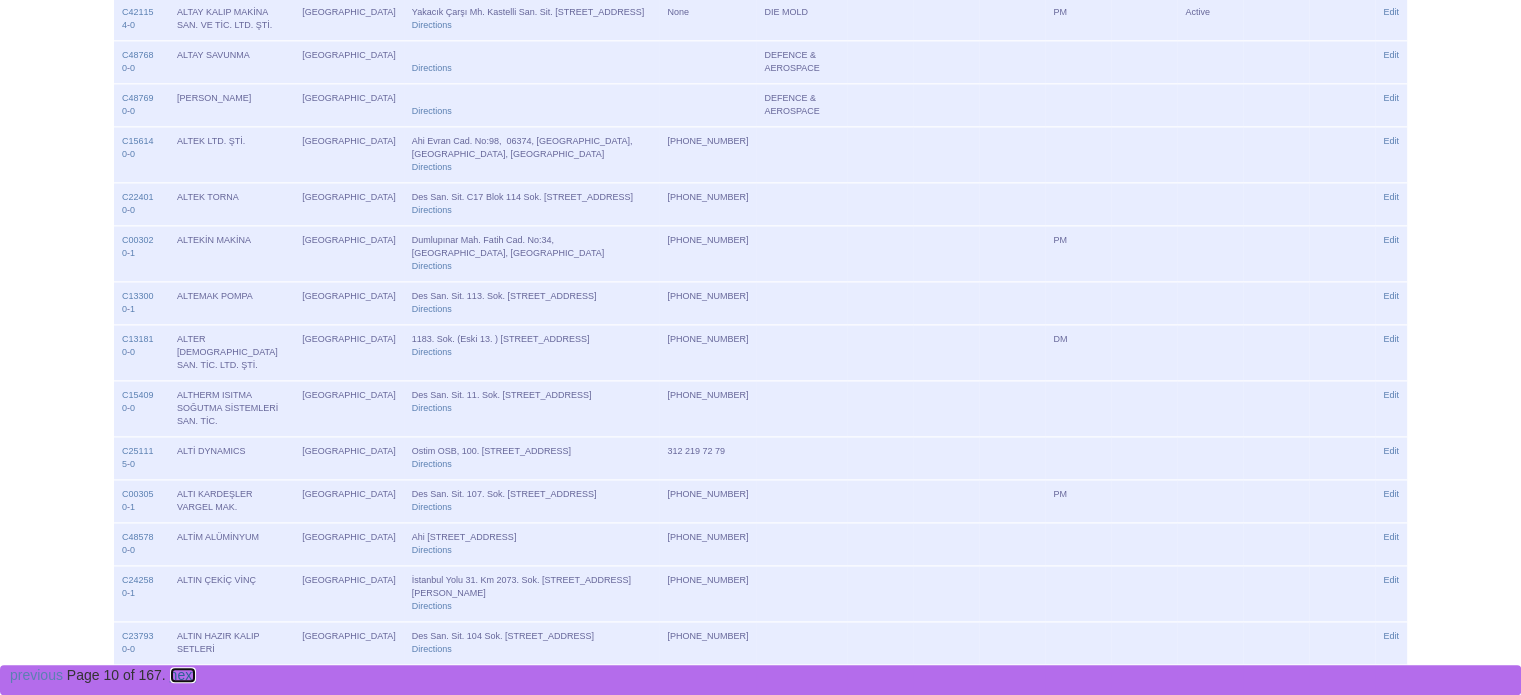 click on "next" at bounding box center (183, 675) 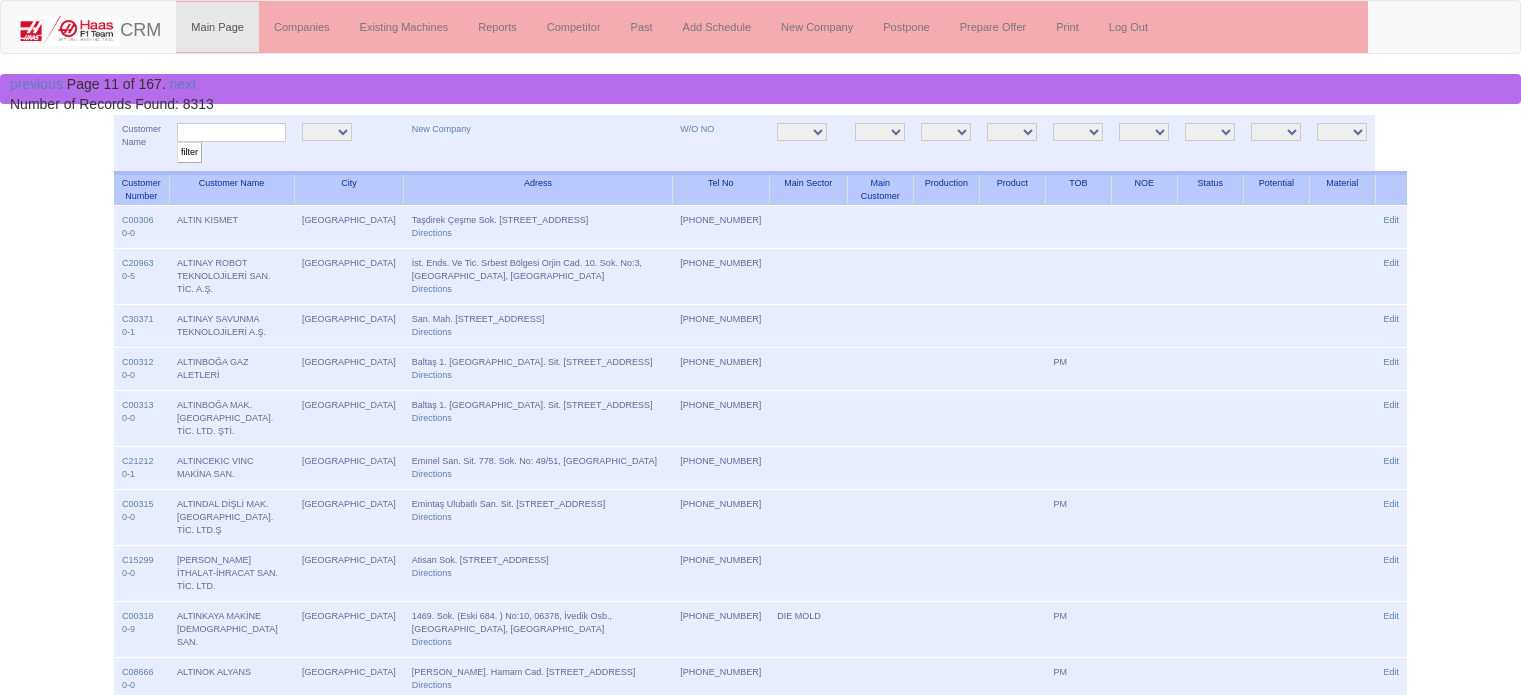 scroll, scrollTop: 0, scrollLeft: 0, axis: both 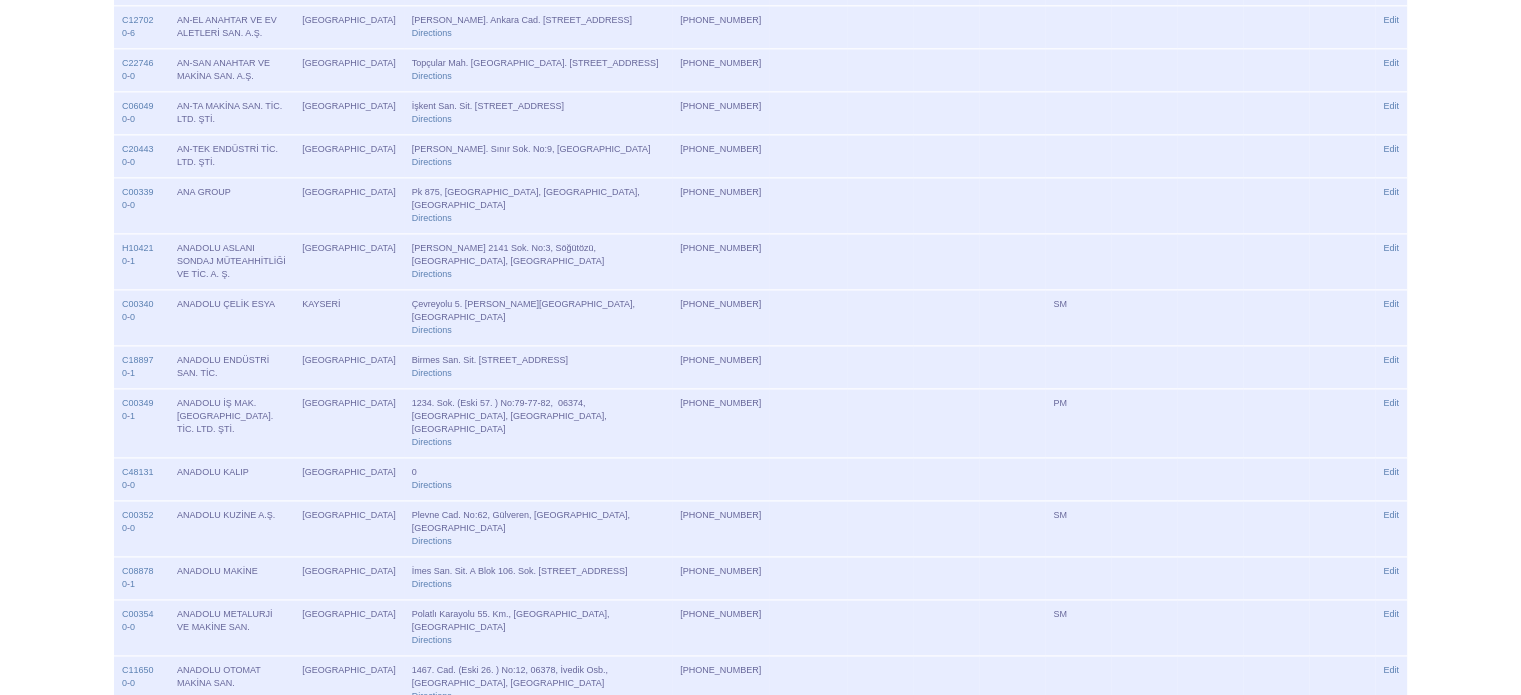 click on "next" at bounding box center [183, 791] 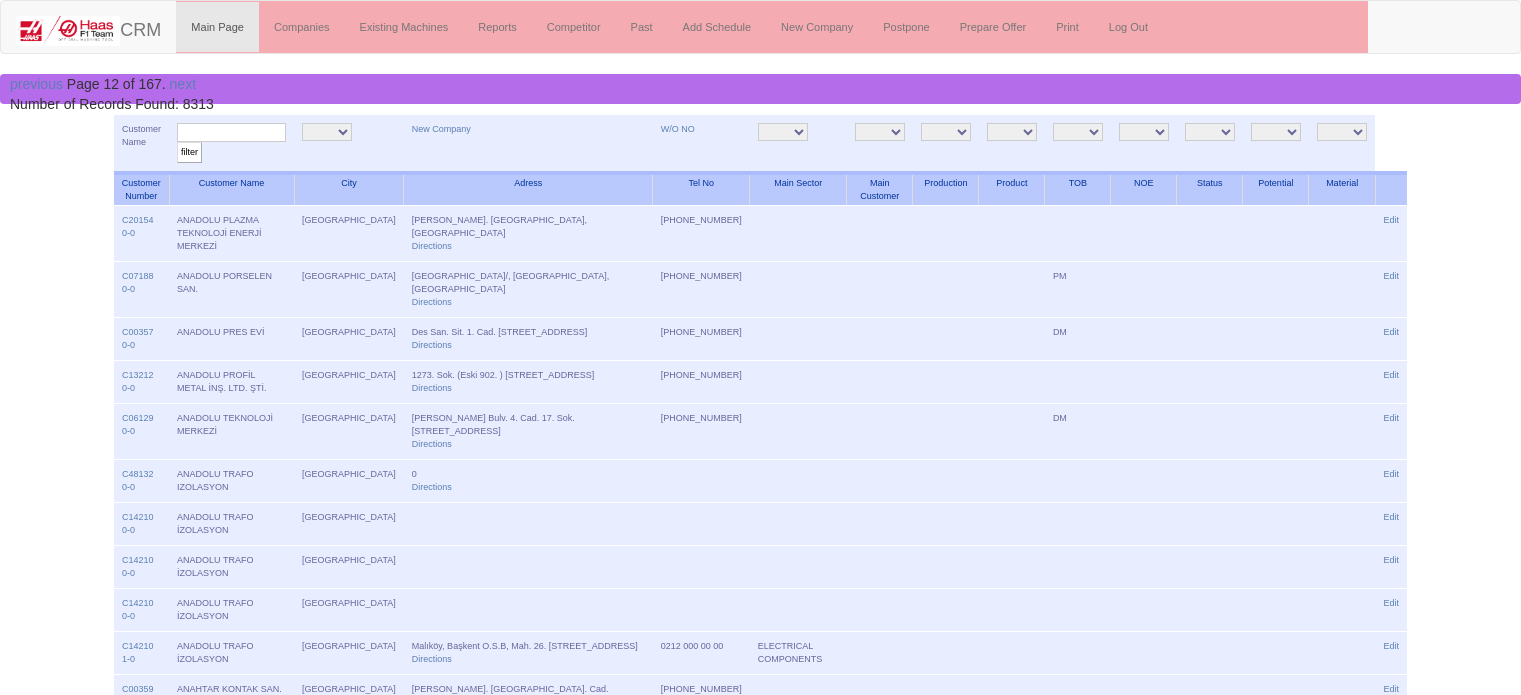 scroll, scrollTop: 0, scrollLeft: 0, axis: both 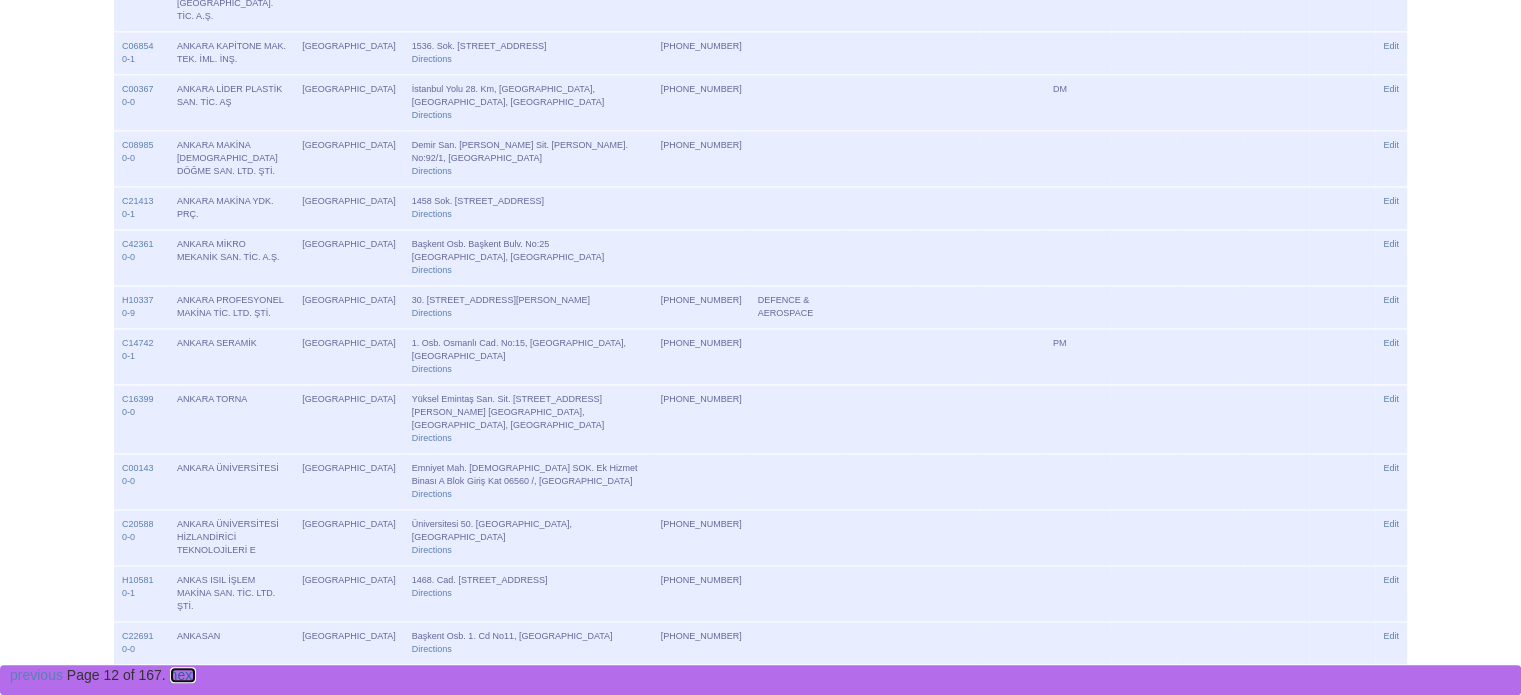 click on "next" at bounding box center [183, 675] 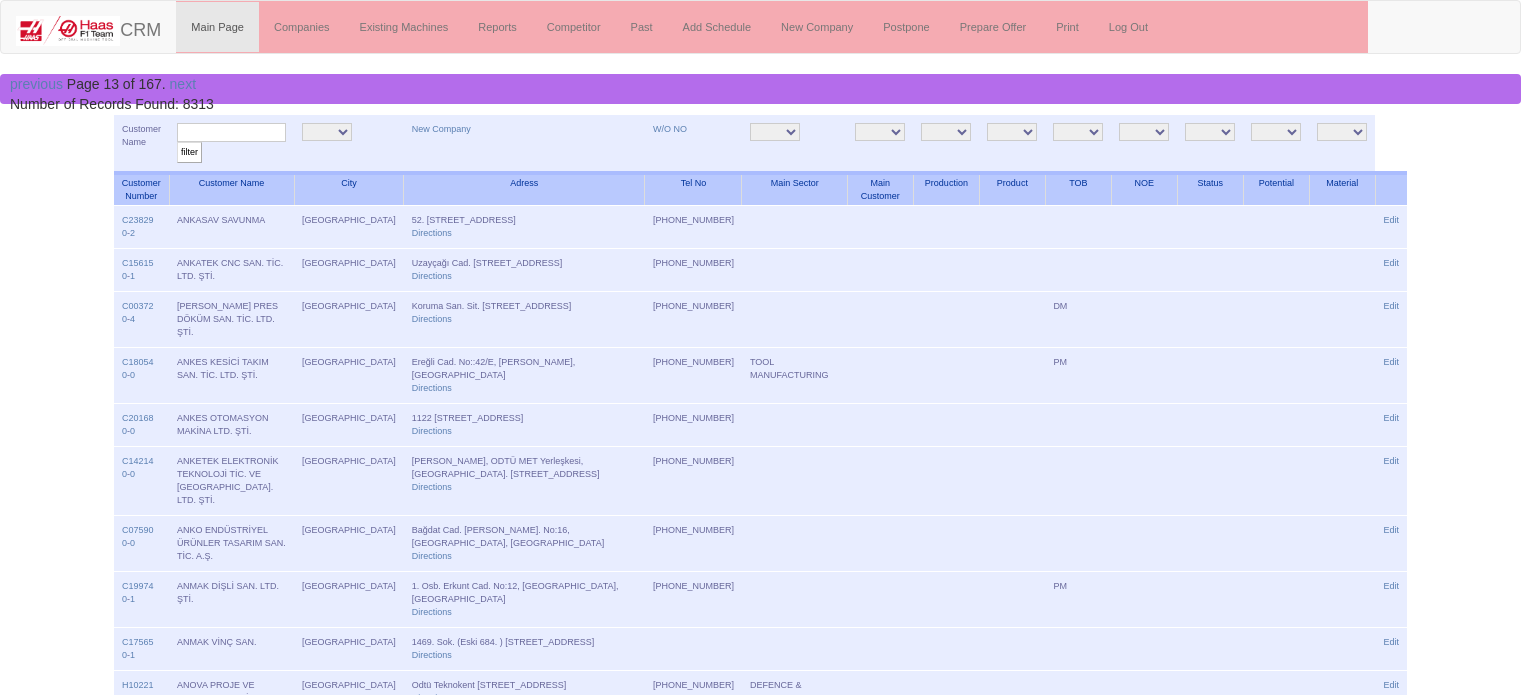 scroll, scrollTop: 0, scrollLeft: 0, axis: both 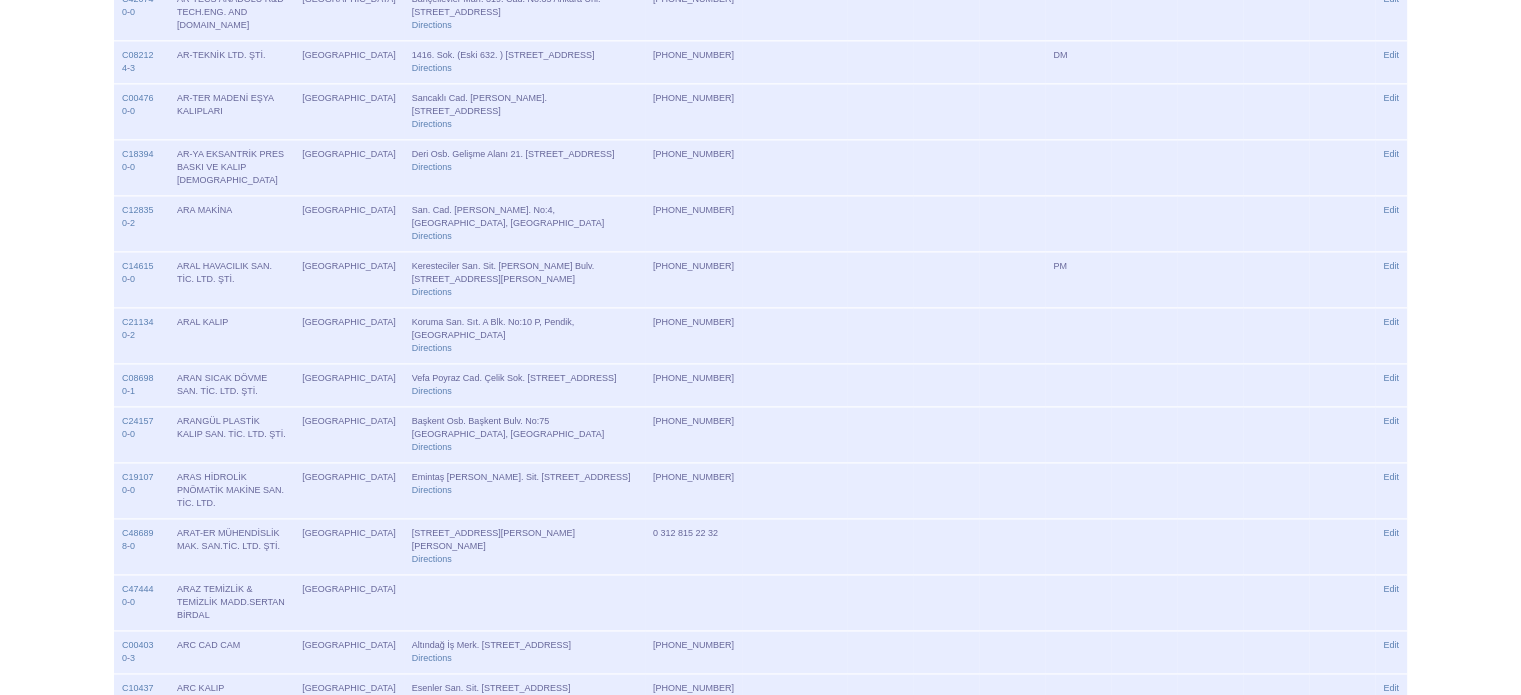 drag, startPoint x: 1491, startPoint y: 603, endPoint x: 1492, endPoint y: 636, distance: 33.01515 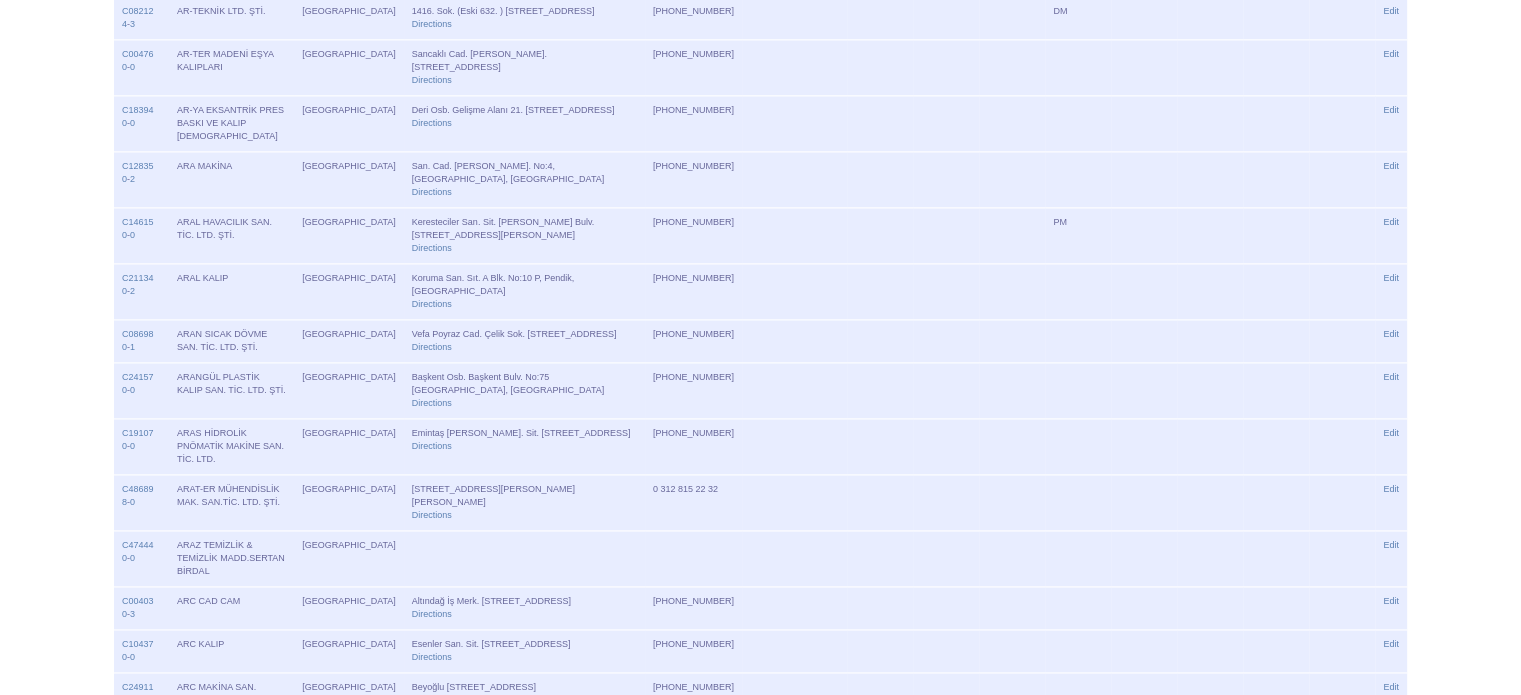 click on "next" at bounding box center [183, 726] 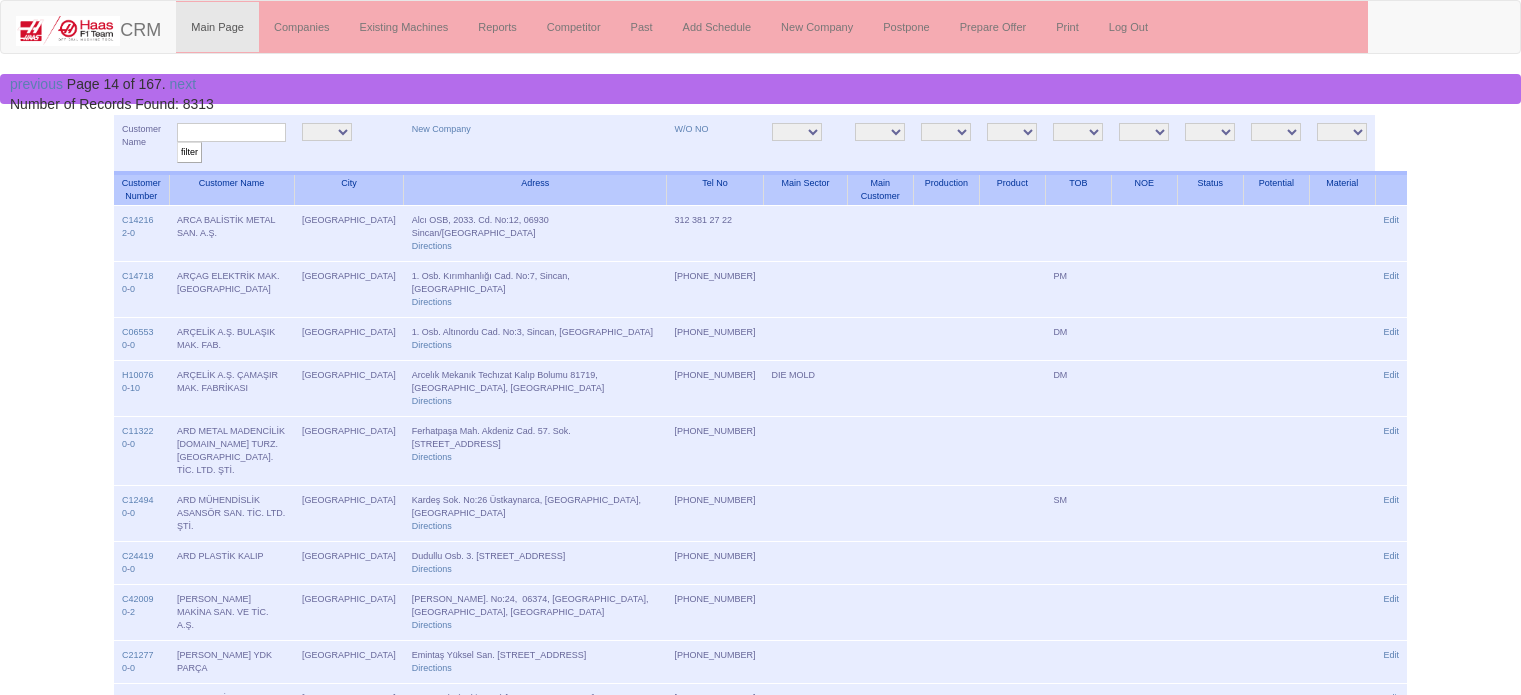 scroll, scrollTop: 0, scrollLeft: 0, axis: both 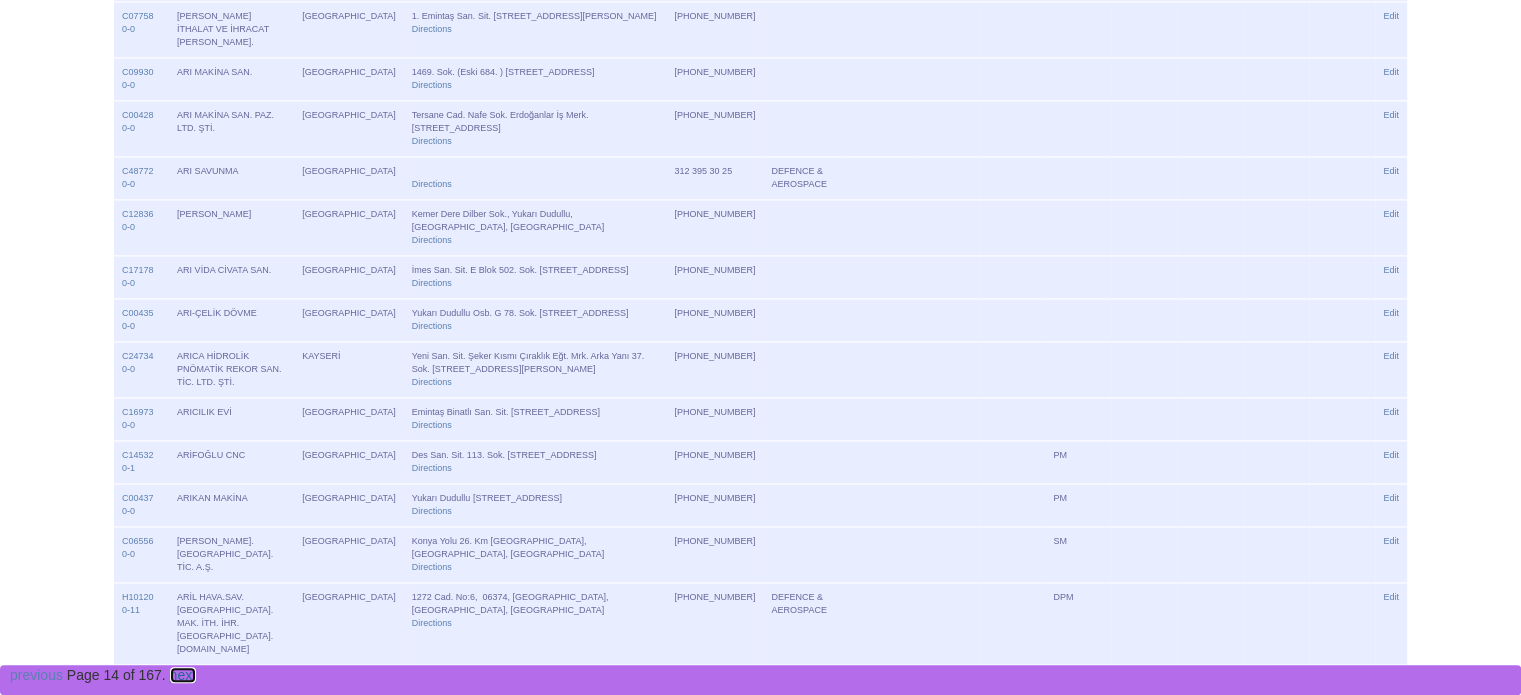 click on "next" at bounding box center (183, 675) 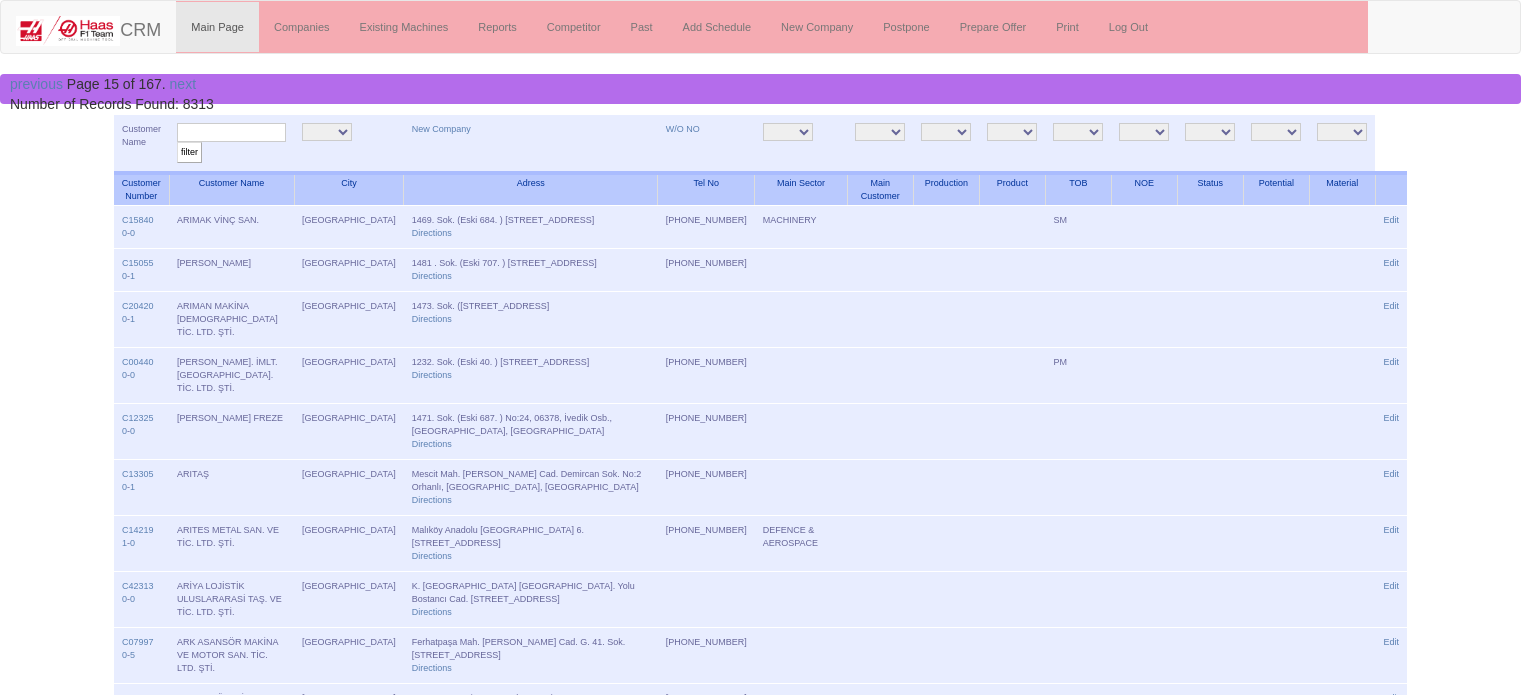 scroll, scrollTop: 0, scrollLeft: 0, axis: both 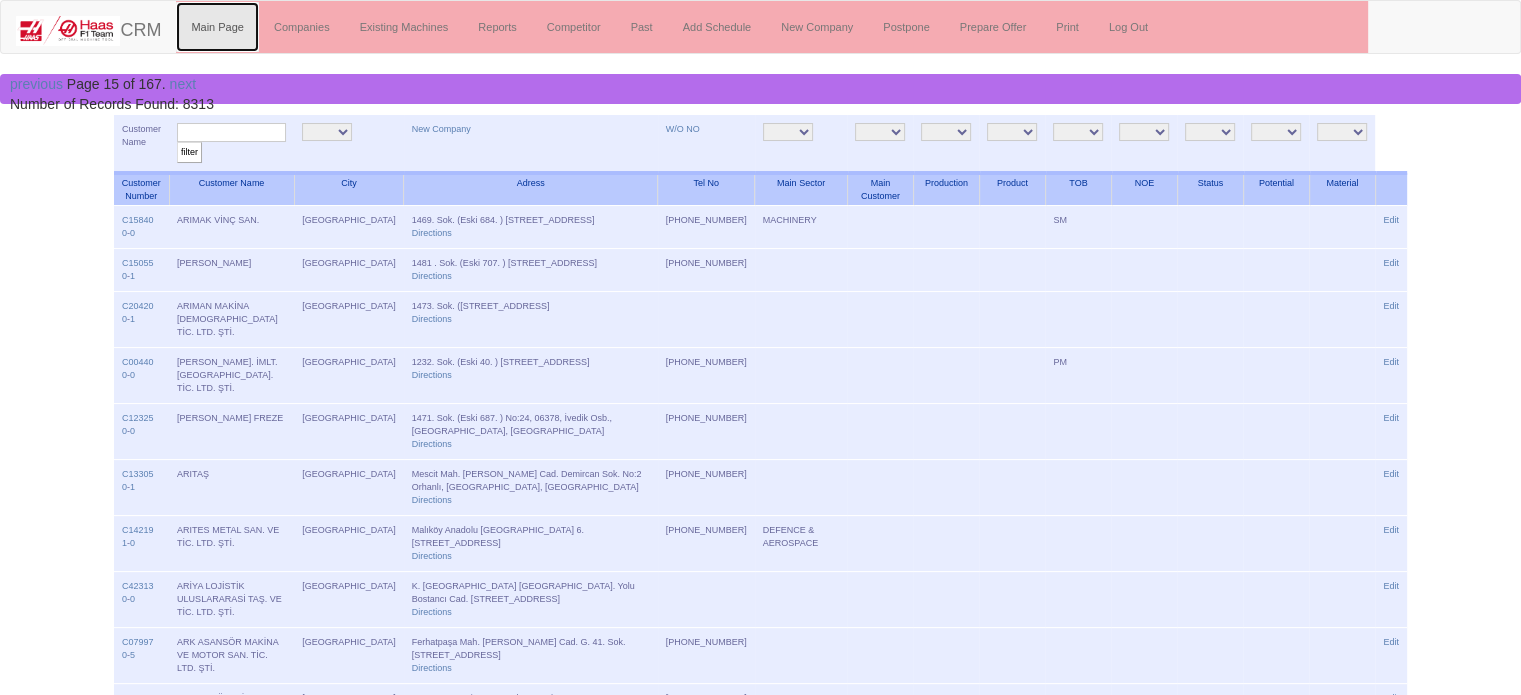 click on "Main Page" at bounding box center [217, 27] 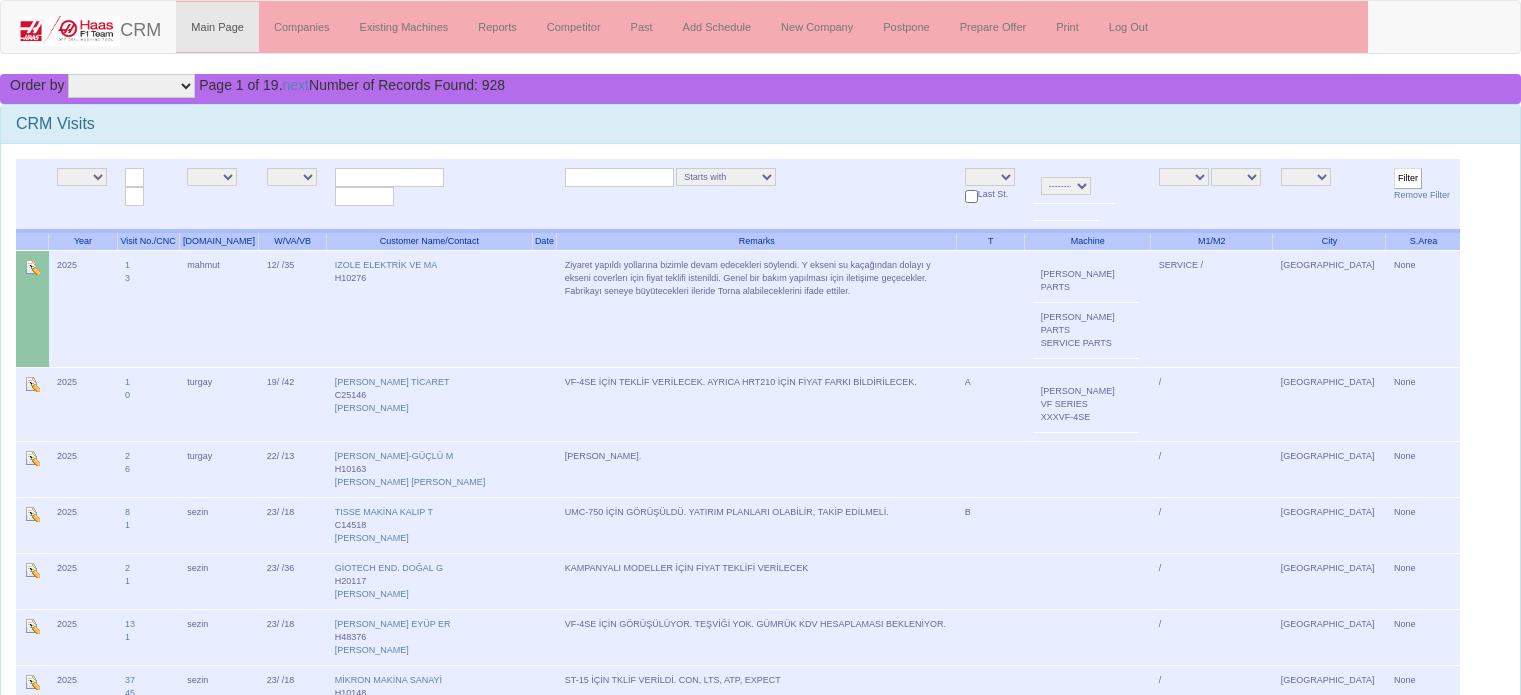 scroll, scrollTop: 0, scrollLeft: 0, axis: both 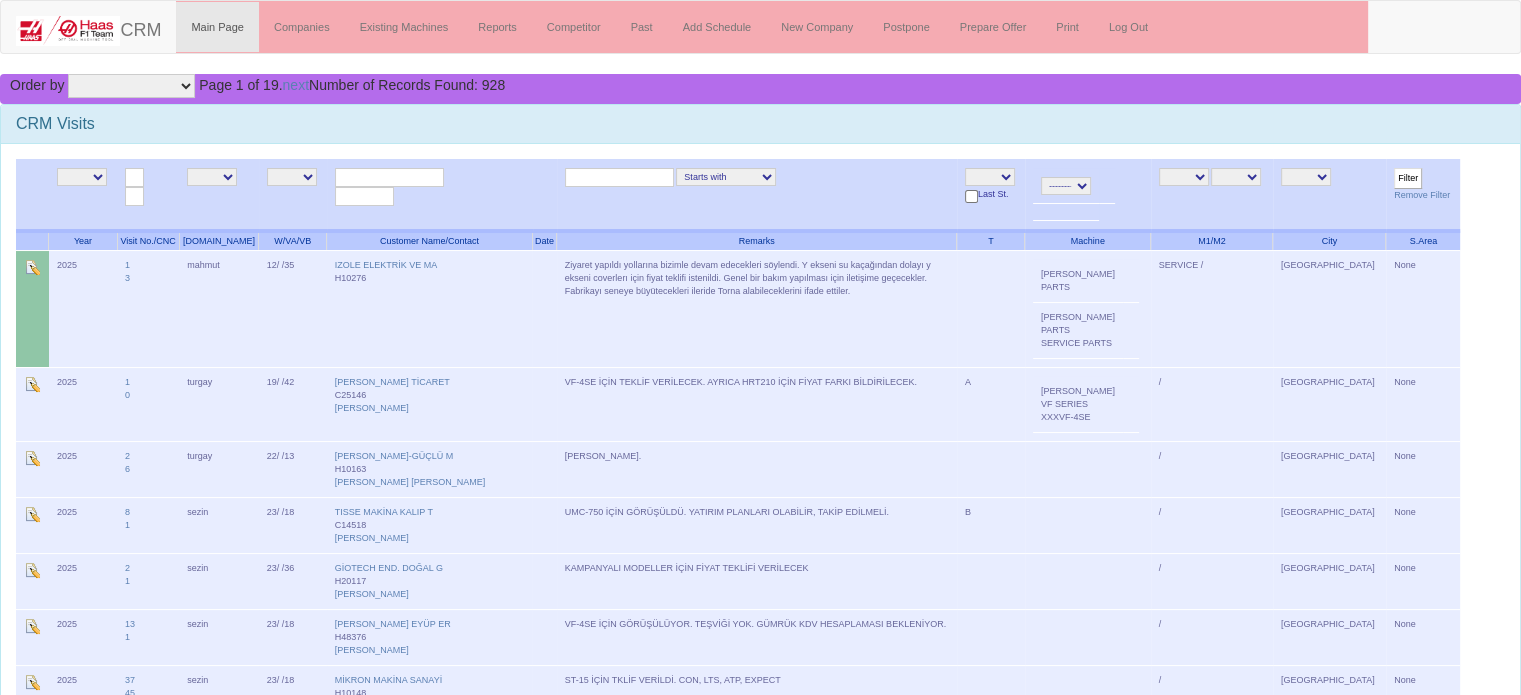 click on "NE
E
[PERSON_NAME]
[GEOGRAPHIC_DATA]
gizem
emir
[GEOGRAPHIC_DATA]
salesasist
[PERSON_NAME][GEOGRAPHIC_DATA]
batıkan
[PERSON_NAME]
[GEOGRAPHIC_DATA][PERSON_NAME]" at bounding box center (212, 177) 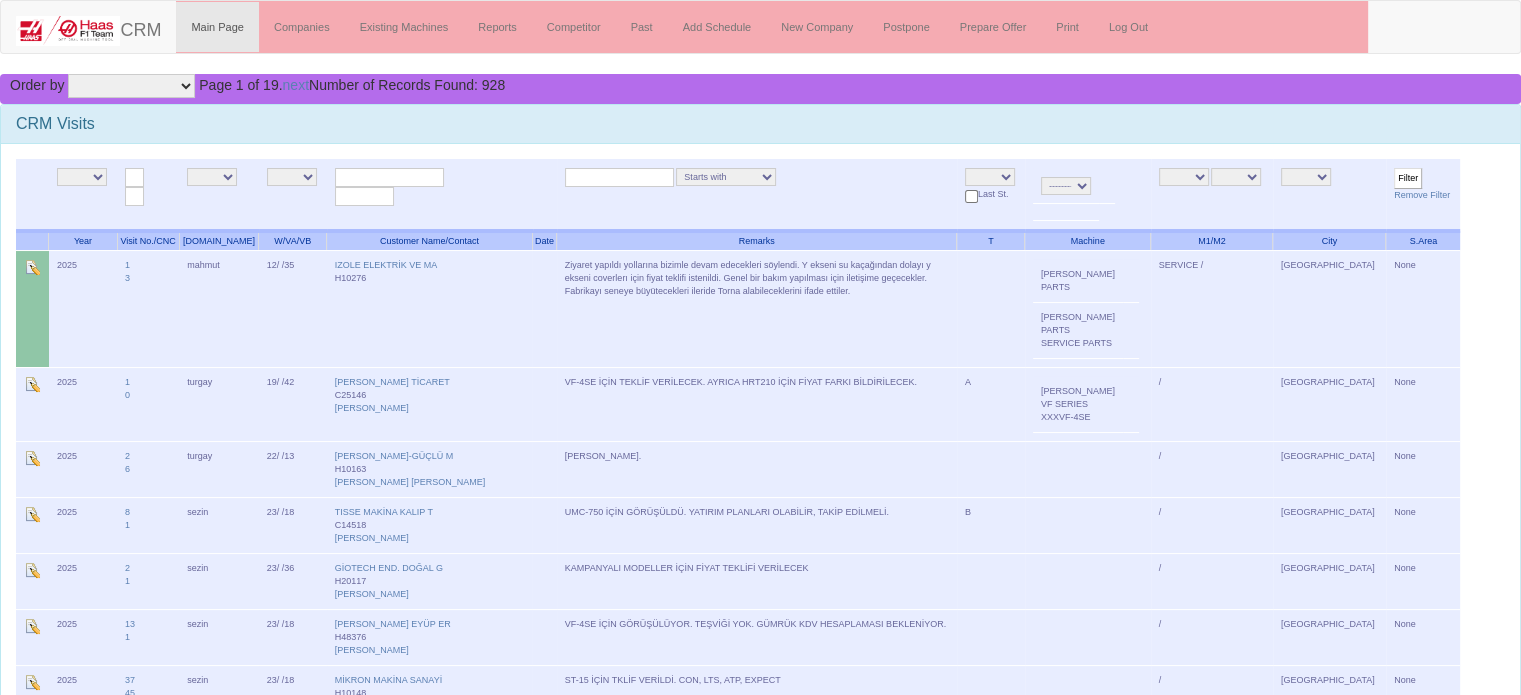 click on "NE
E
2025
2026
2027
2031
NE
E
[PERSON_NAME]
[GEOGRAPHIC_DATA]
gizem
emir
[GEOGRAPHIC_DATA]
salesasist
[PERSON_NAME][GEOGRAPHIC_DATA]
batıkan
[PERSON_NAME]
[GEOGRAPHIC_DATA][PERSON_NAME]
NE
E
1
2
3
4
5
6
7
8
9
10
11
12
13
14
15
16
18
19
20
21
22
23
24
25
26
27
28
29
30
31
32
33
34
35
36
37
38
39
40
41
42
43
44
45
46
48
49" at bounding box center (760, 1964) 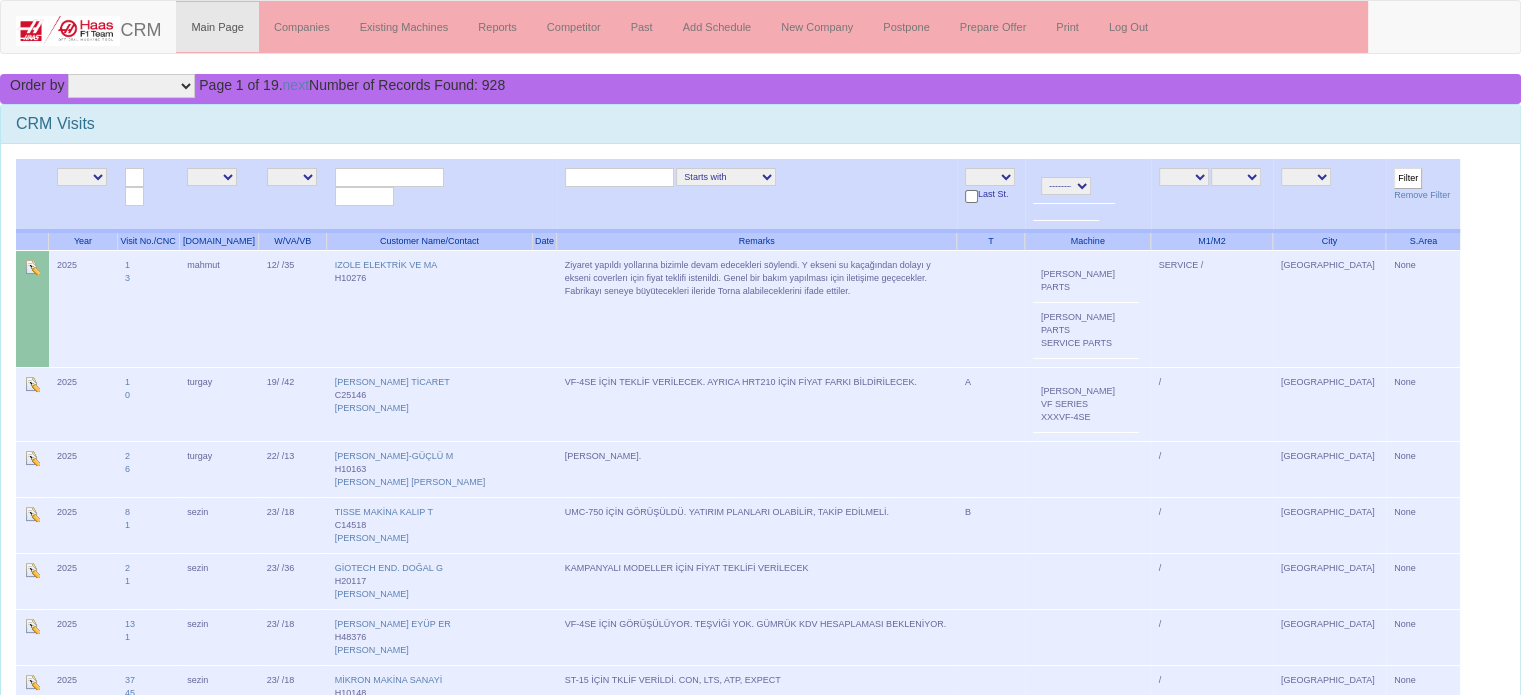 click on "Starts with
Contains
Ends with" at bounding box center (726, 177) 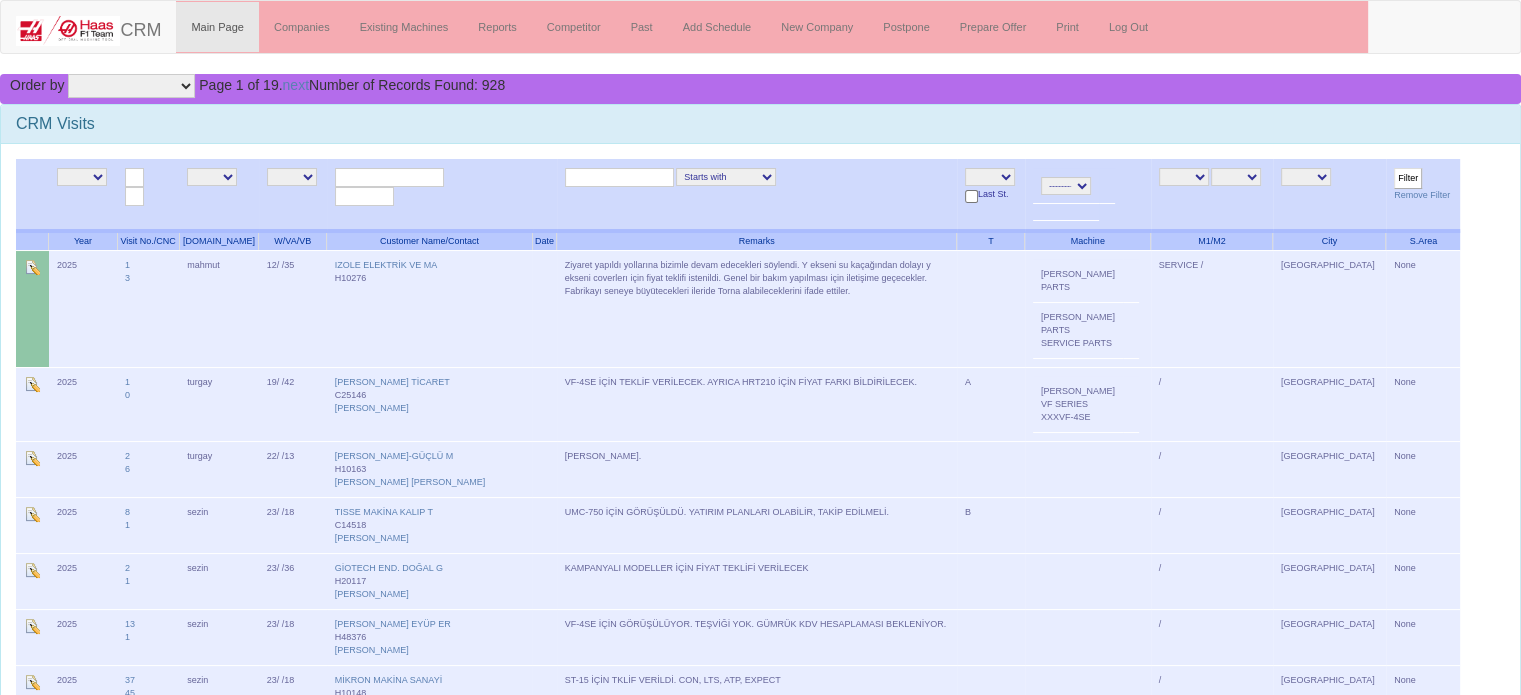 click on "Starts with
Contains
Ends with" at bounding box center [726, 177] 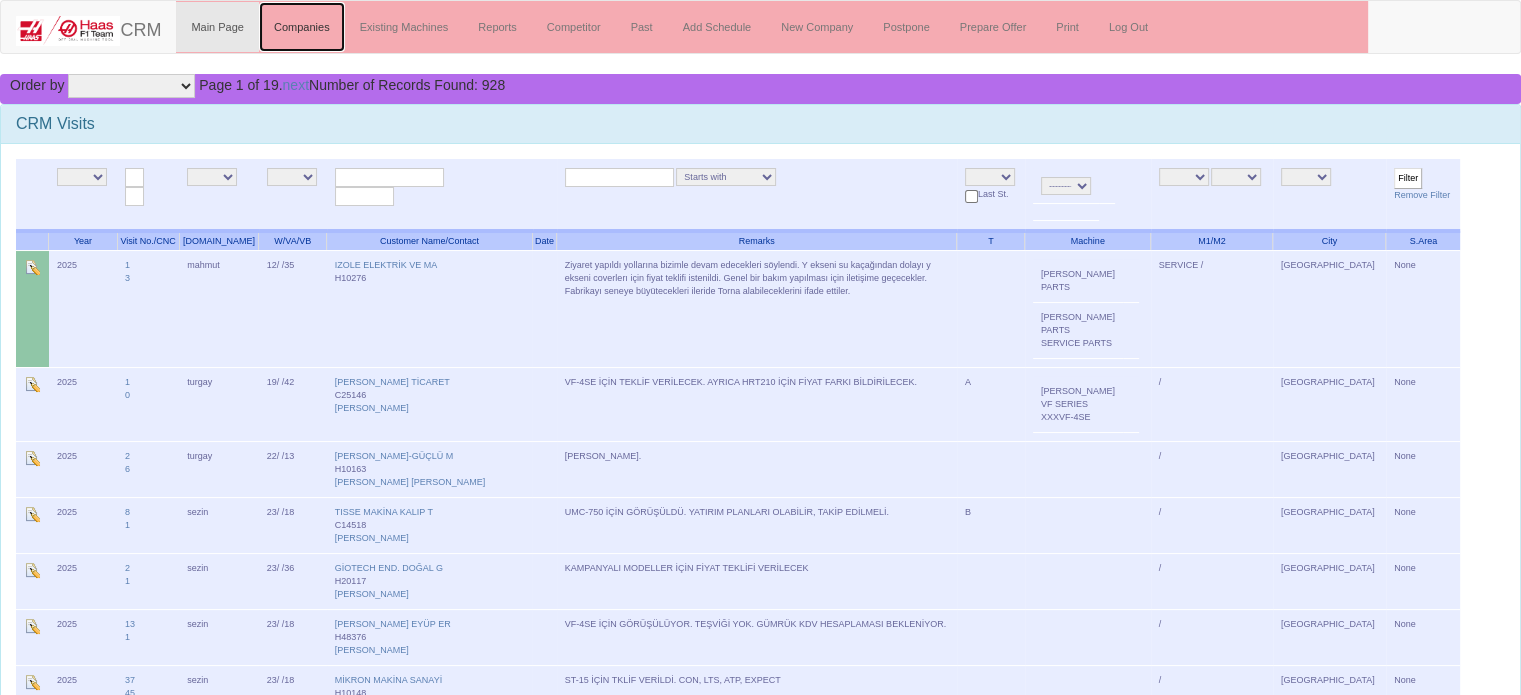 click on "Companies" at bounding box center (302, 27) 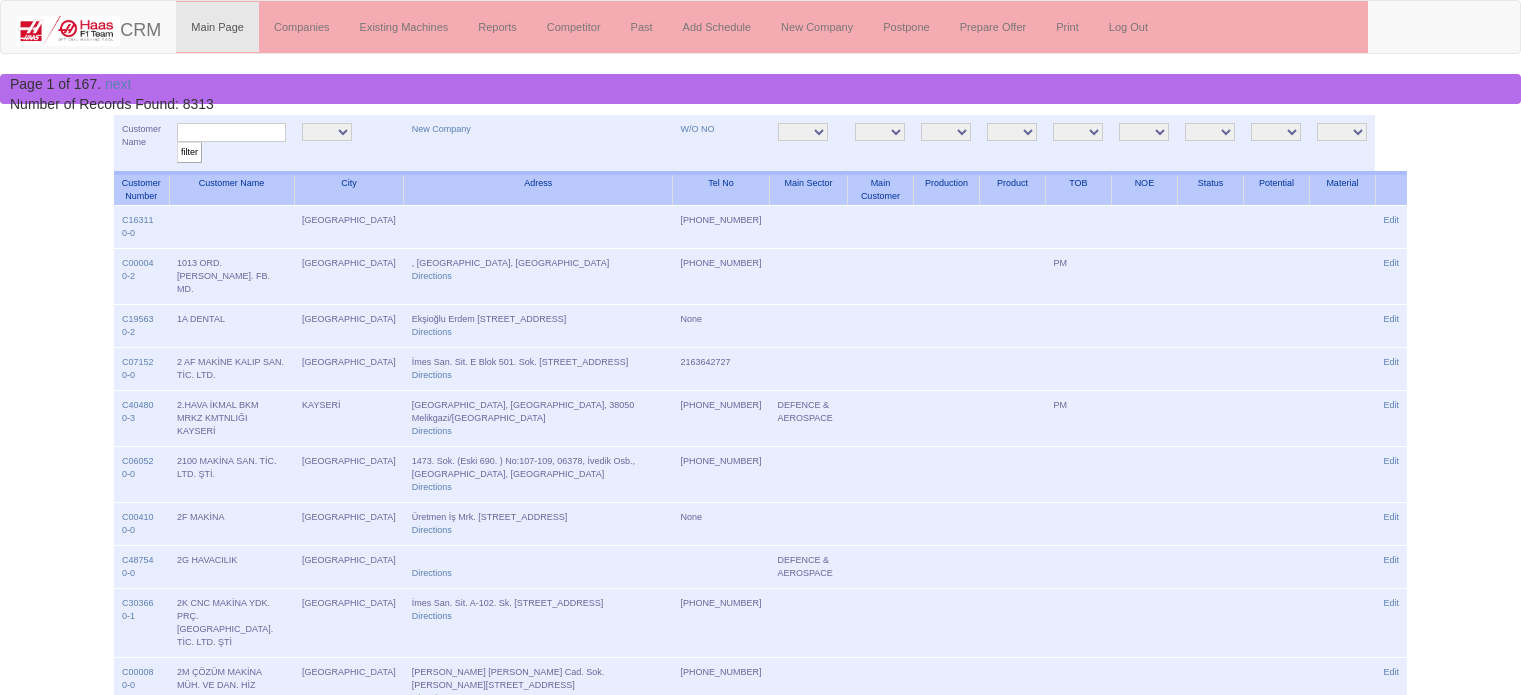 scroll, scrollTop: 0, scrollLeft: 0, axis: both 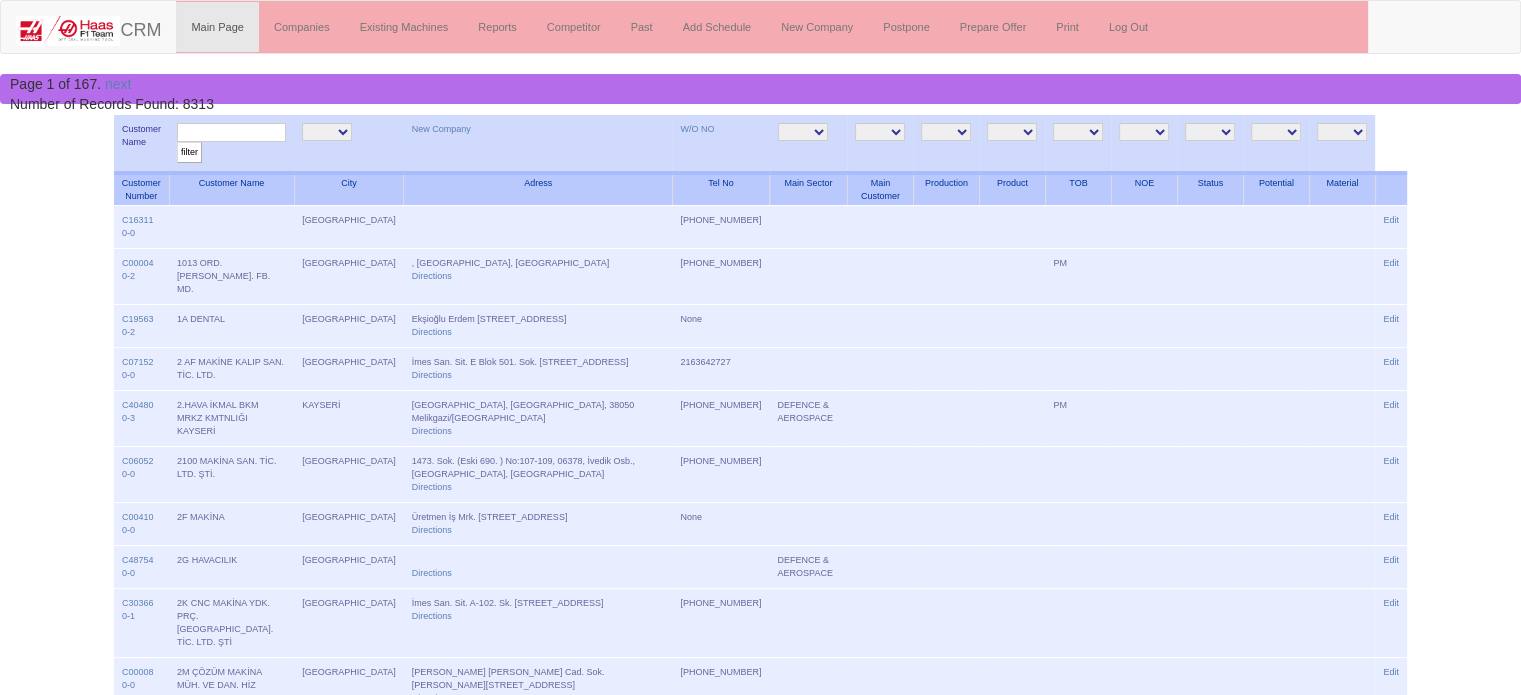 click on "ANKARA İSTANBUL İSTANBUL12 İSTANBUL2 İSTANBUL3 KAYSERİ" at bounding box center [327, 132] 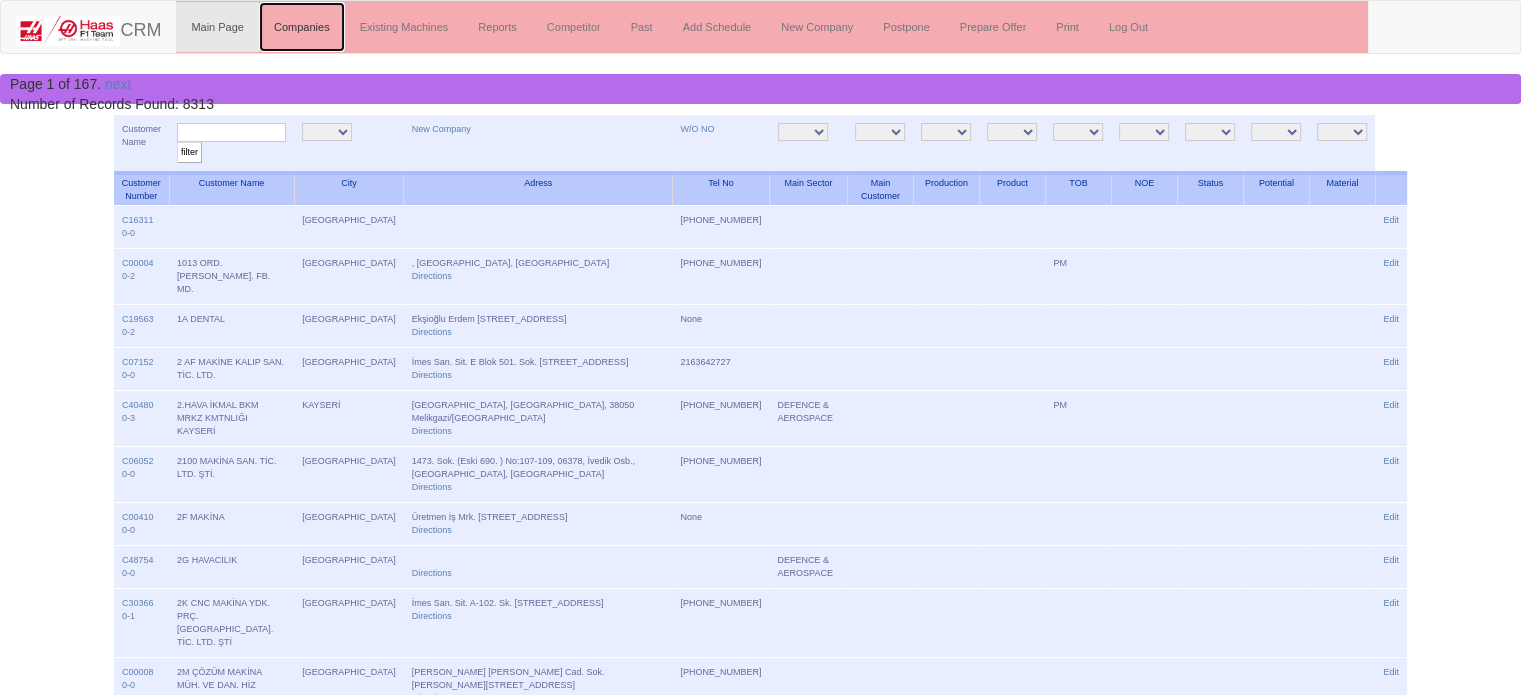 click on "Companies" at bounding box center [302, 27] 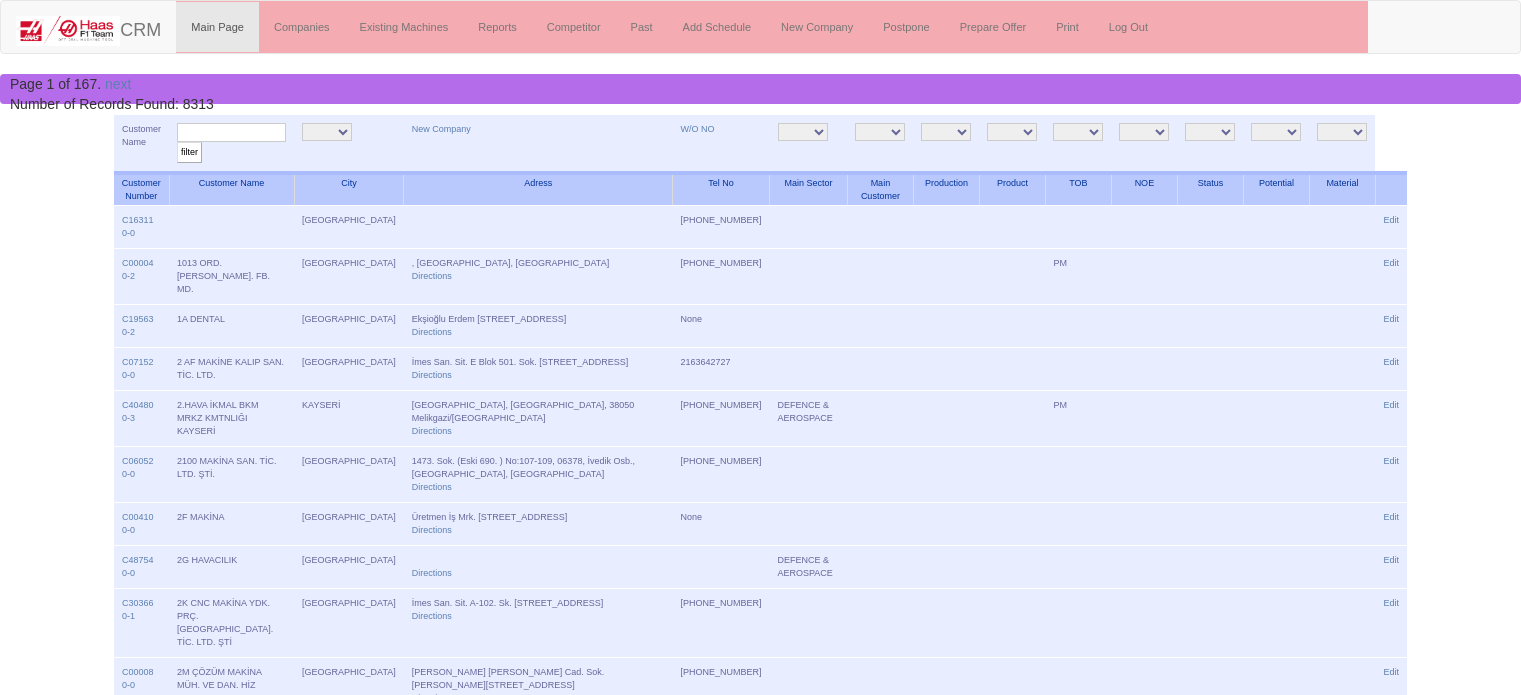 scroll, scrollTop: 0, scrollLeft: 0, axis: both 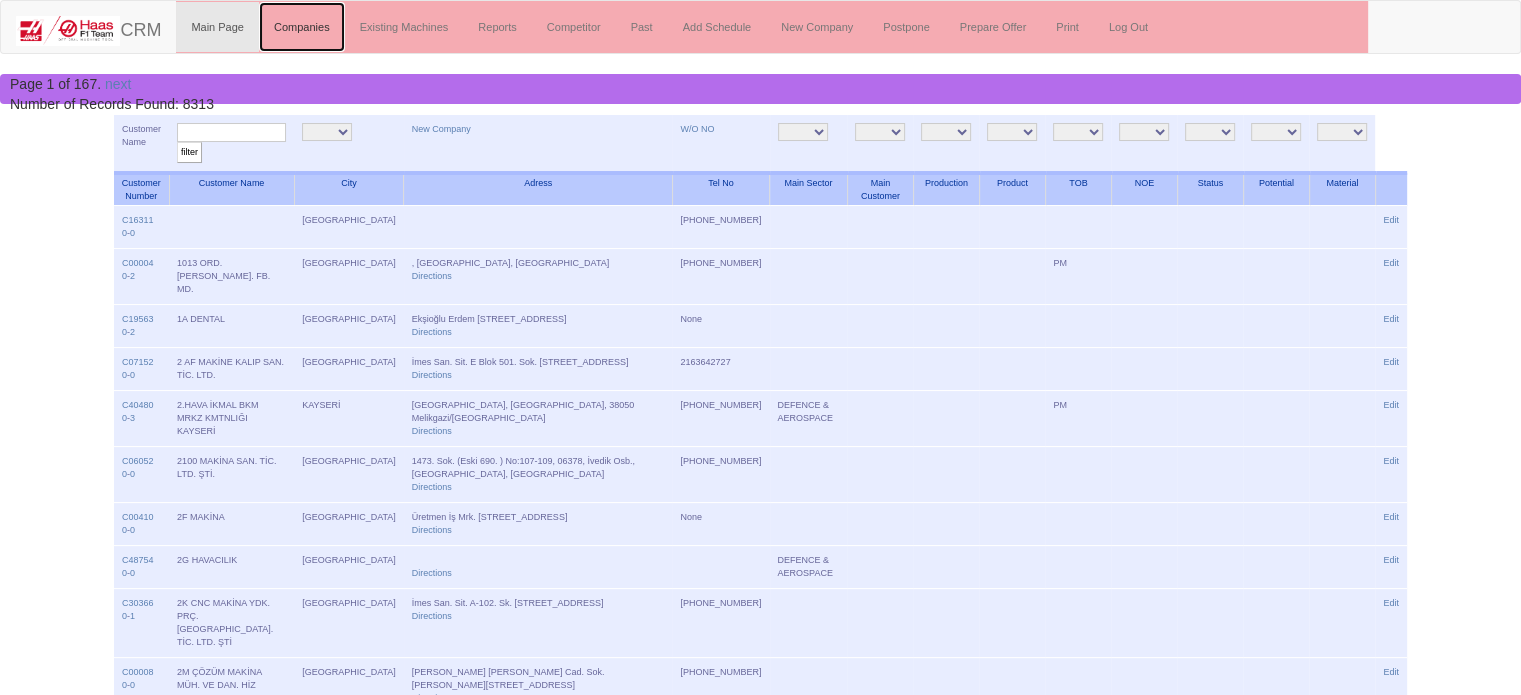click on "Companies" at bounding box center (302, 27) 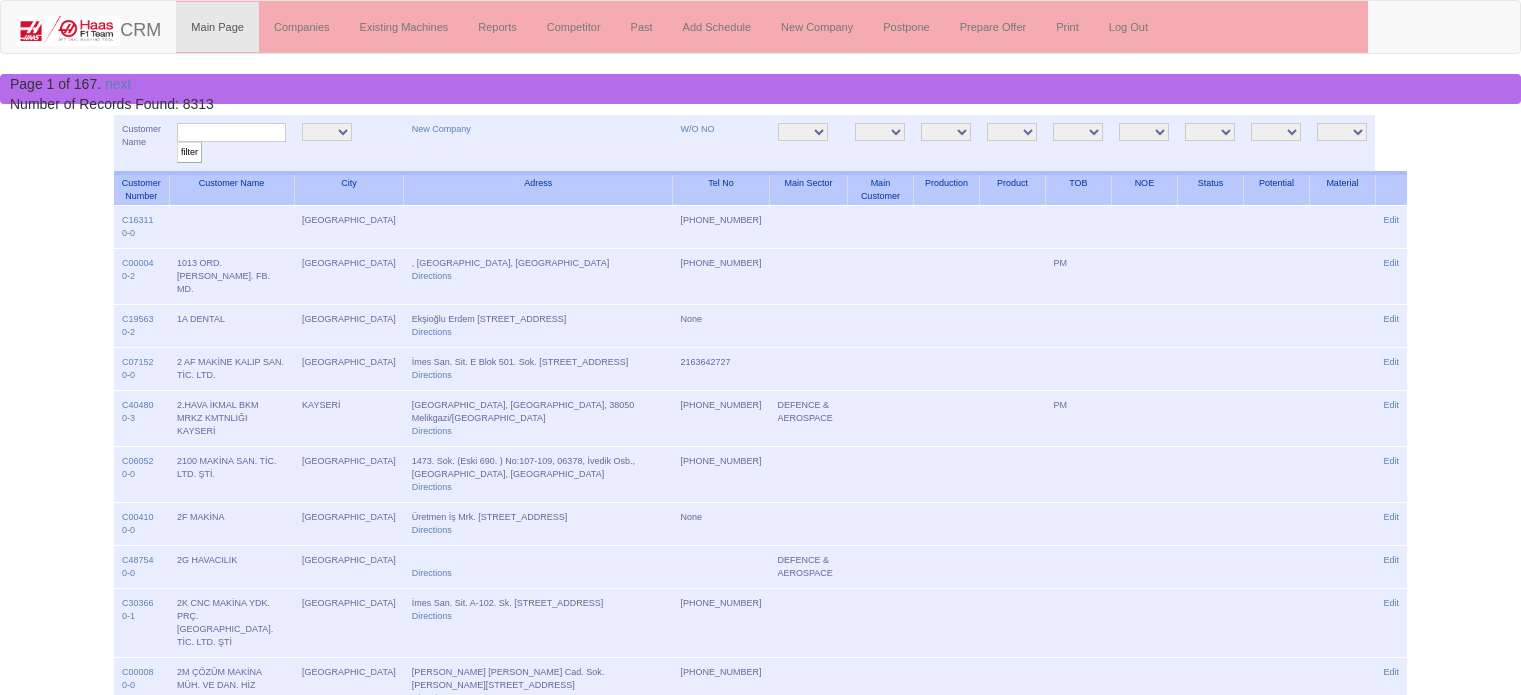 scroll, scrollTop: 0, scrollLeft: 0, axis: both 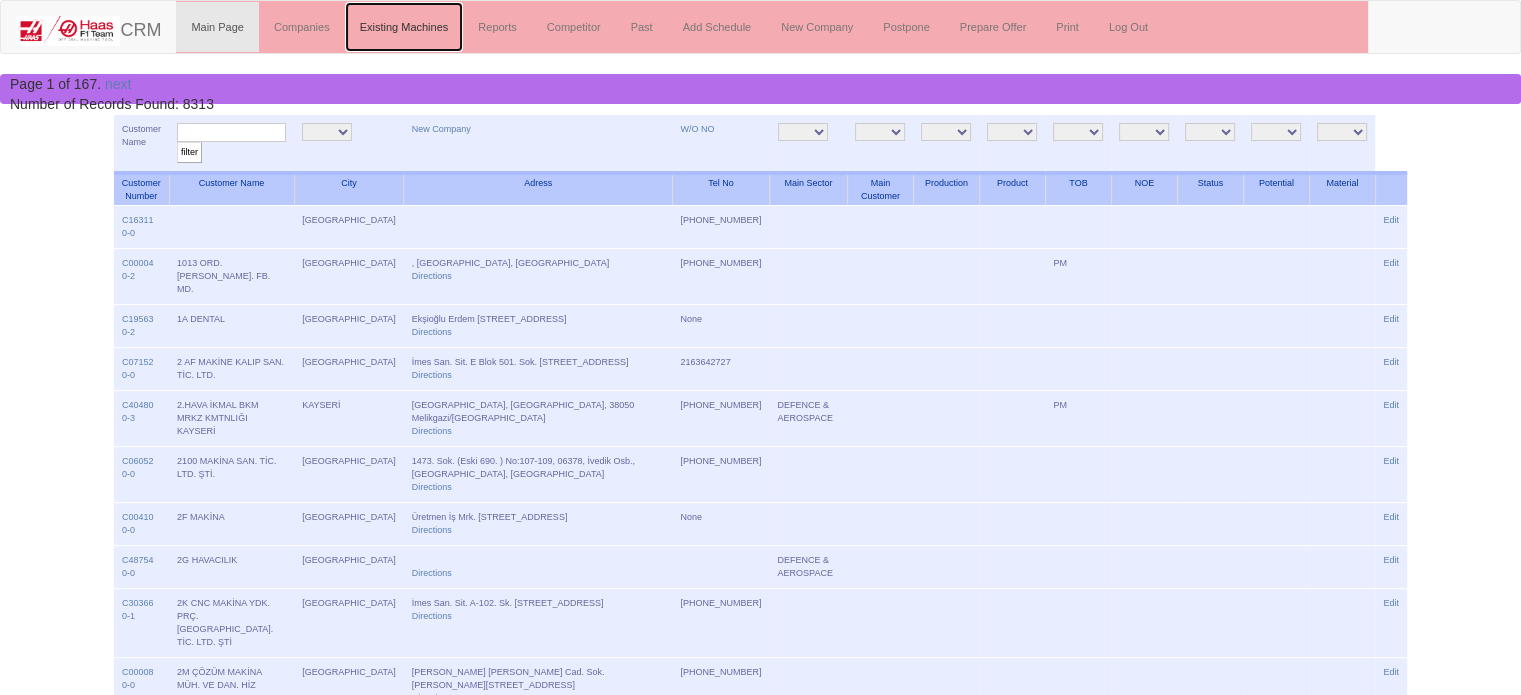 click on "Existing Machines" at bounding box center [404, 27] 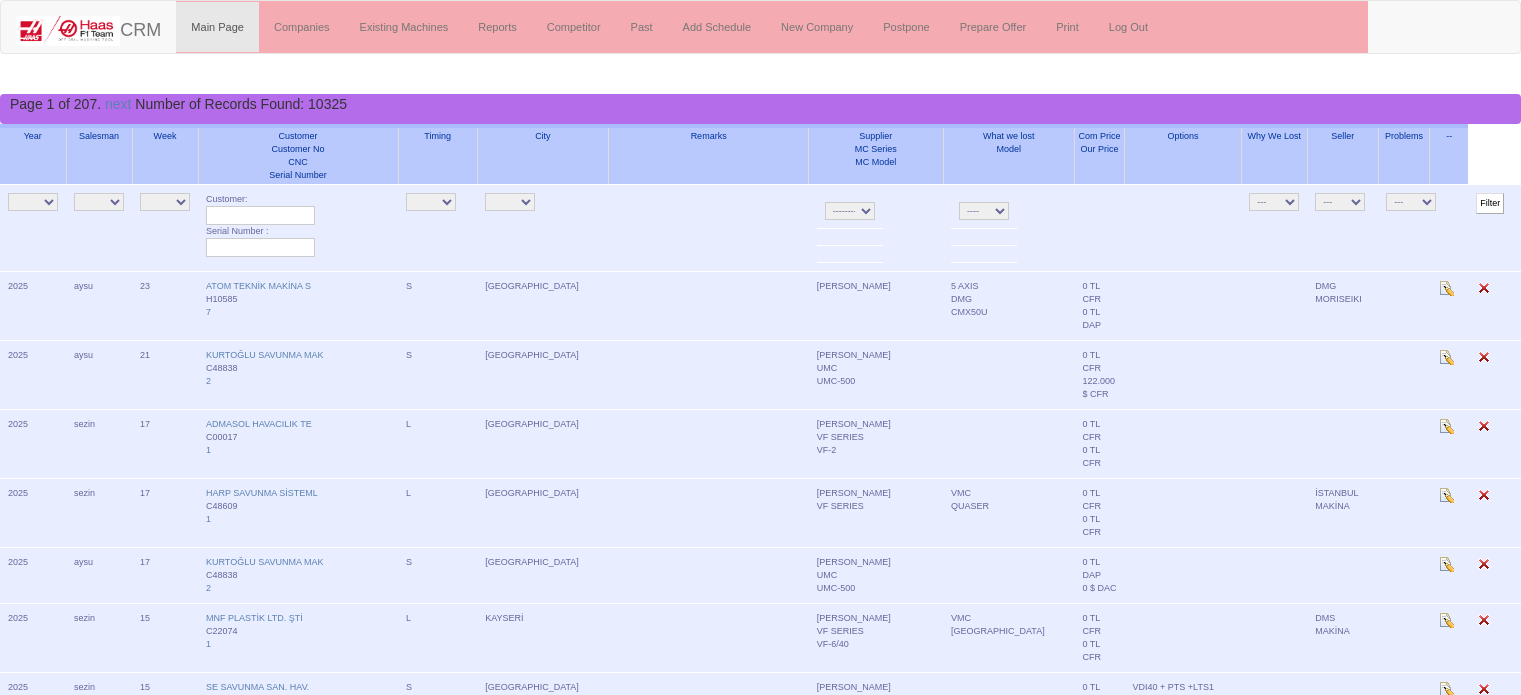 scroll, scrollTop: 0, scrollLeft: 0, axis: both 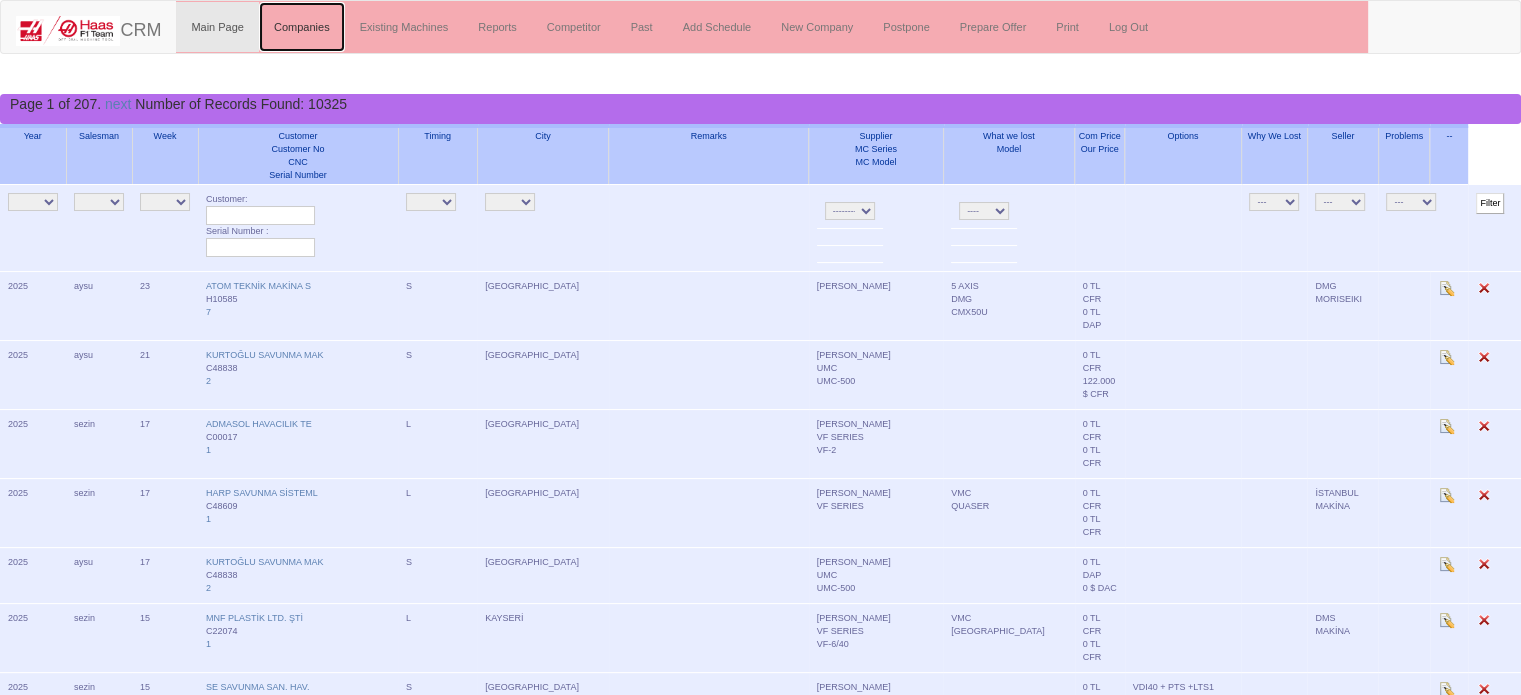 click on "Companies" at bounding box center (302, 27) 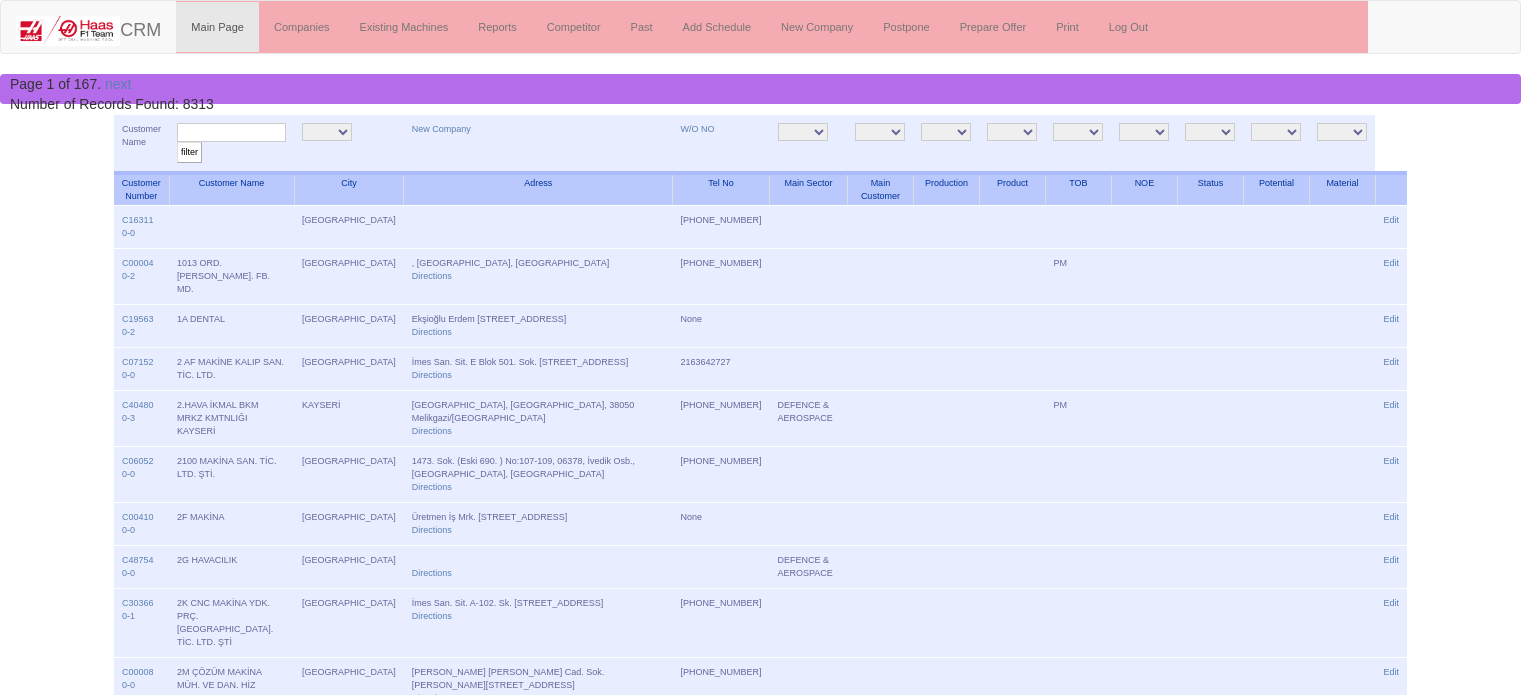 scroll, scrollTop: 0, scrollLeft: 0, axis: both 